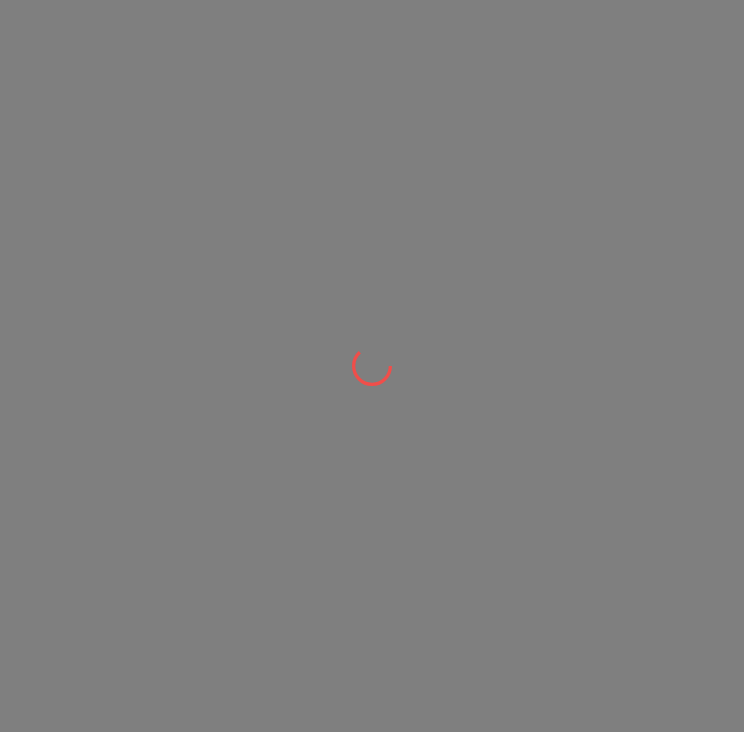scroll, scrollTop: 0, scrollLeft: 0, axis: both 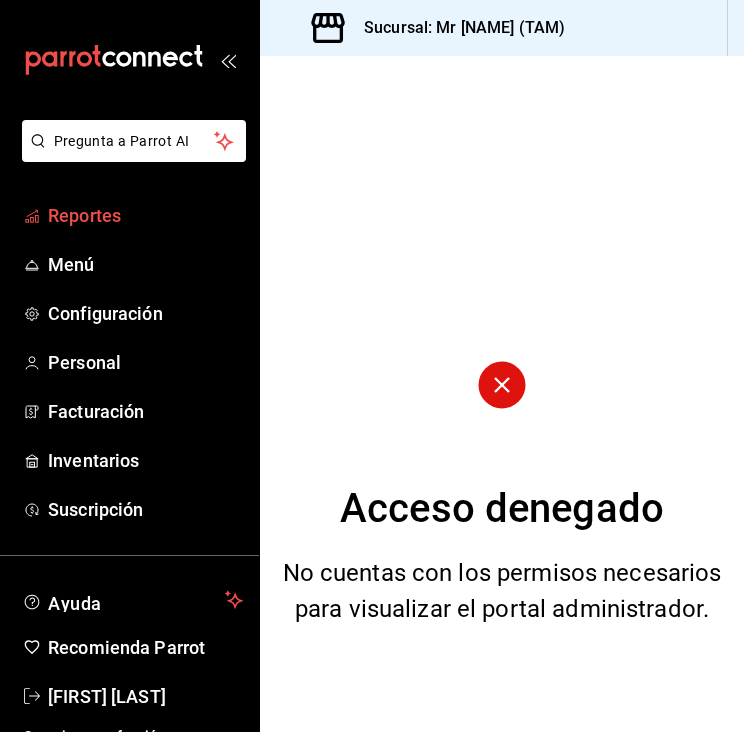 click on "Reportes" at bounding box center [145, 215] 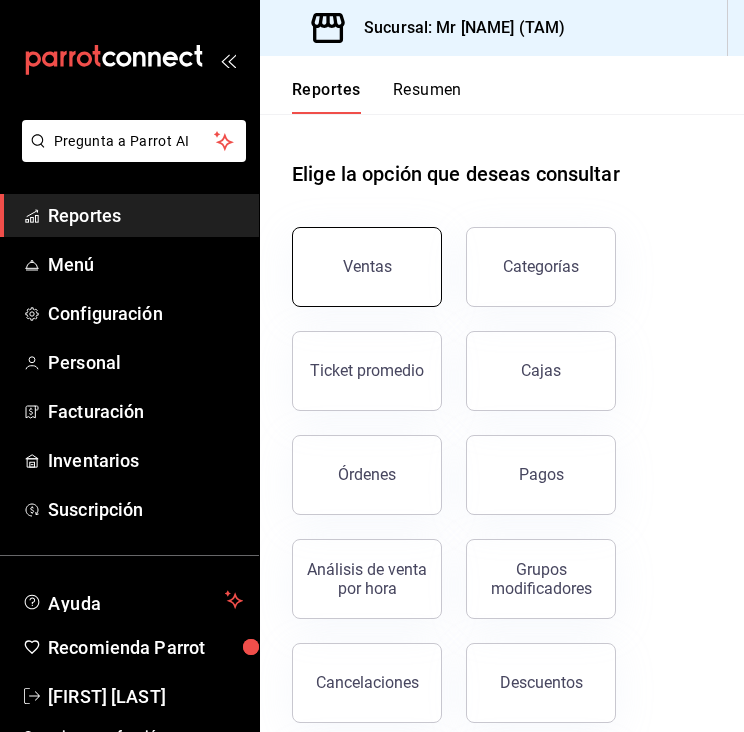 click on "Ventas" at bounding box center [367, 267] 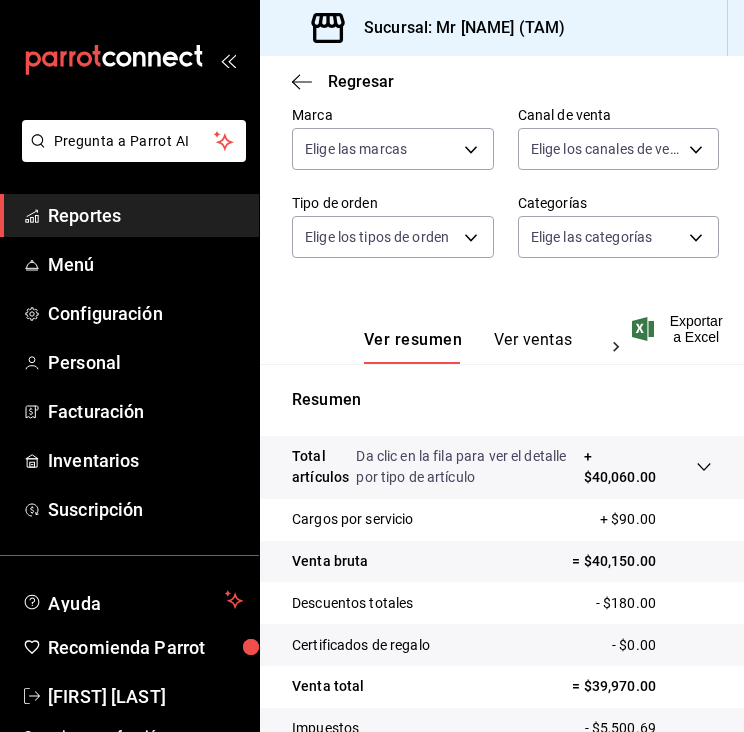 scroll, scrollTop: 210, scrollLeft: 0, axis: vertical 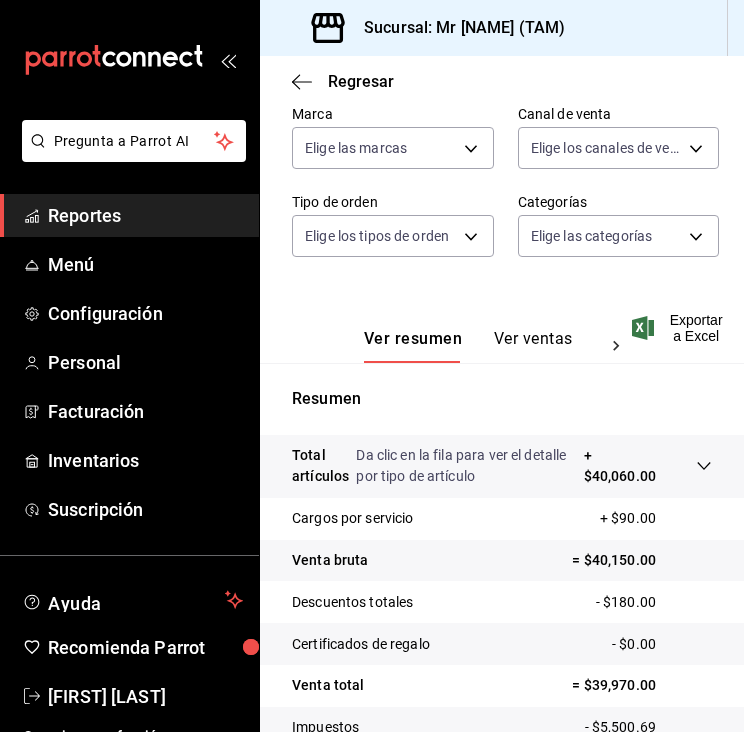 click on "Ver resumen Ver ventas Ver cargos" at bounding box center (464, 334) 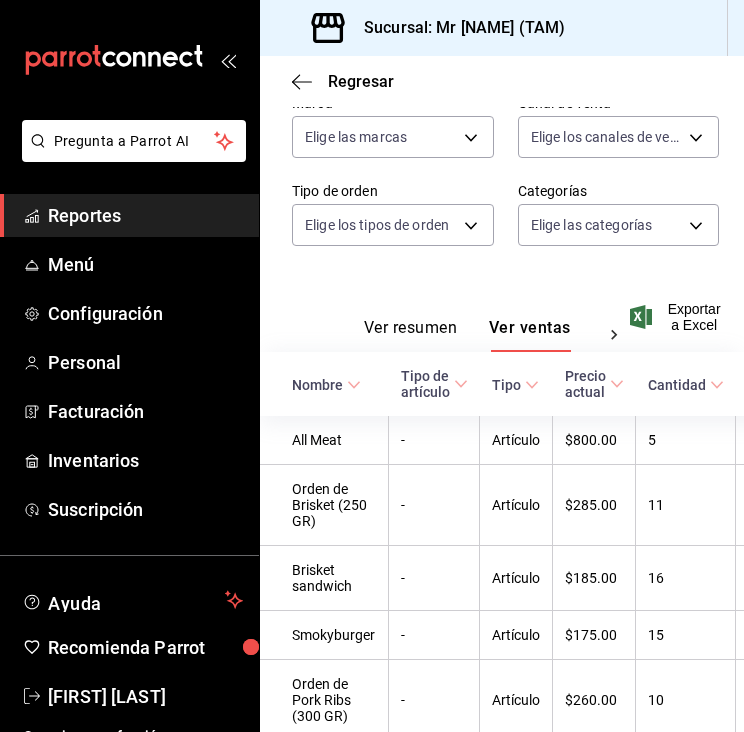 scroll, scrollTop: 229, scrollLeft: 0, axis: vertical 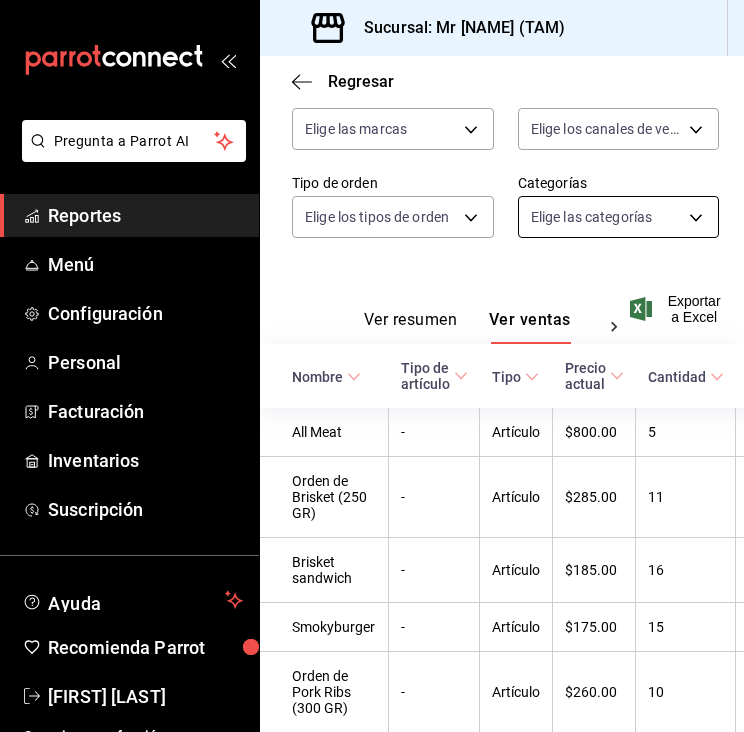 click on "Pregunta a Parrot AI Reportes   Menú   Configuración   Personal   Facturación   Inventarios   Suscripción   Ayuda Recomienda Parrot   Jorge Mar   Sugerir nueva función   Sucursal: Mr Smoky (TAM) Regresar Ventas Los artículos listados no incluyen descuentos de orden y el filtro de fechas está limitado a un máximo de 31 días. Fecha 2025-08-06 6 / 8 / 2025 - 2025-08-06 6 / 8 / 2025 Hora inicio 00:00 Hora inicio Hora fin 23:59 Hora fin Marca Elige las marcas Canal de venta Elige los canales de venta Tipo de orden Elige los tipos de orden Categorías Elige las categorías Ver resumen Ver ventas Ver cargos Exportar a Excel Nombre Tipo de artículo Tipo Precio actual Cantidad Precio promedio   Total artículos   Descuentos de artículo Venta total Impuestos Venta neta All Meat - Artículo $800.00 5 $800.00 $4,000.00 $0.00 $4,000.00 $551.72 $3,448.28 Orden de Brisket (250 GR) - Artículo $285.00 11 $317.73 $3,495.00 $0.00 $3,495.00 $482.07 $3,012.93 Brisket sandwich - Artículo $185.00 16 $196.25 $3,140.00 -" at bounding box center [372, 366] 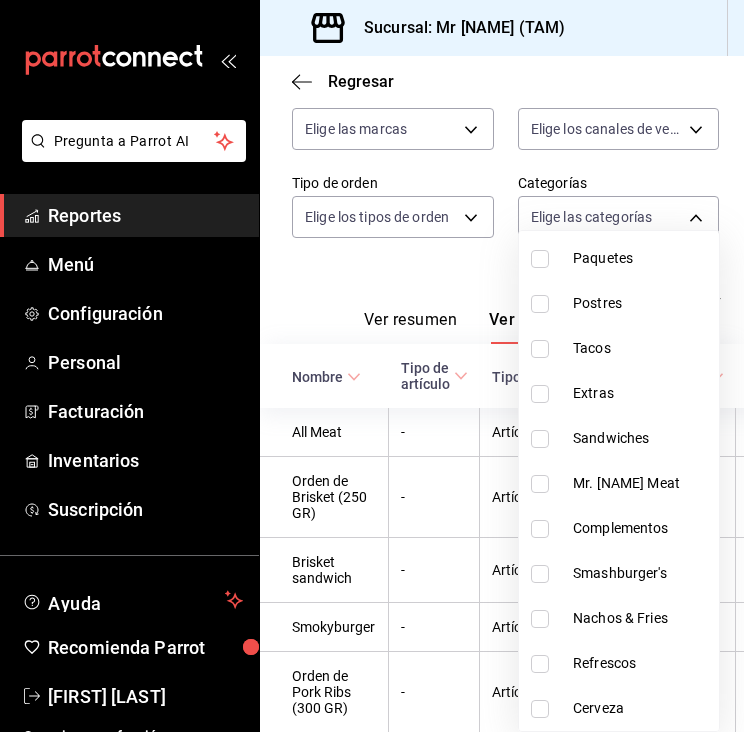 scroll, scrollTop: 1100, scrollLeft: 0, axis: vertical 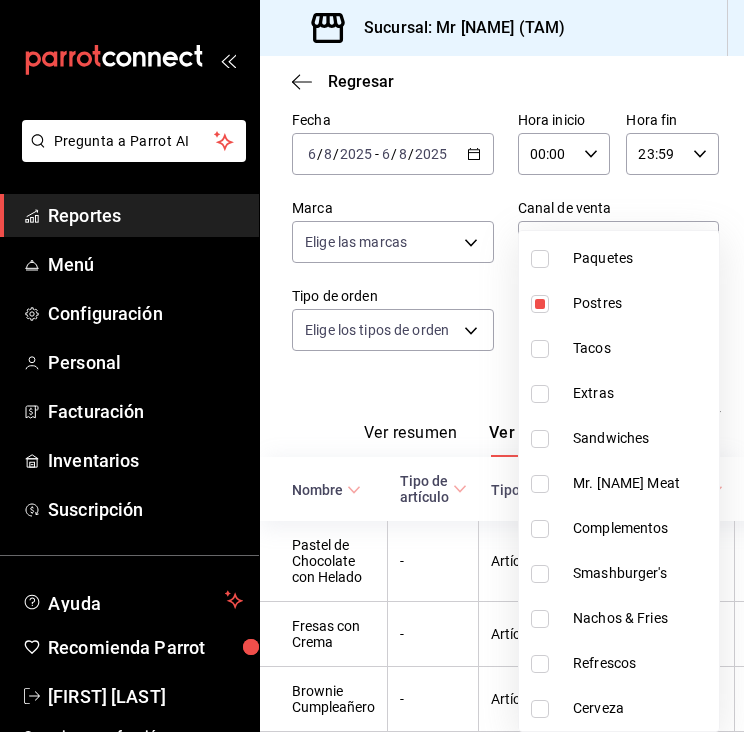 click at bounding box center [372, 366] 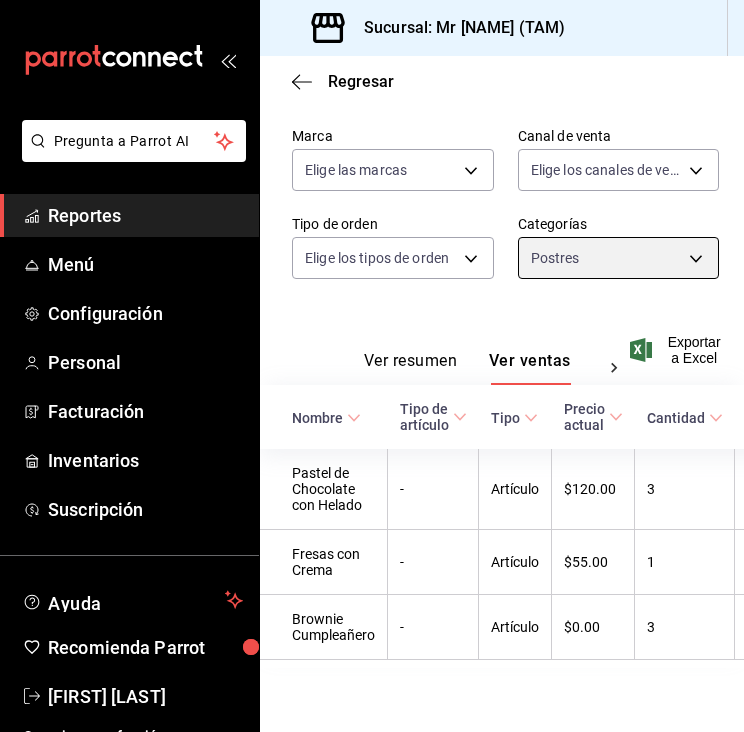 scroll, scrollTop: 188, scrollLeft: 0, axis: vertical 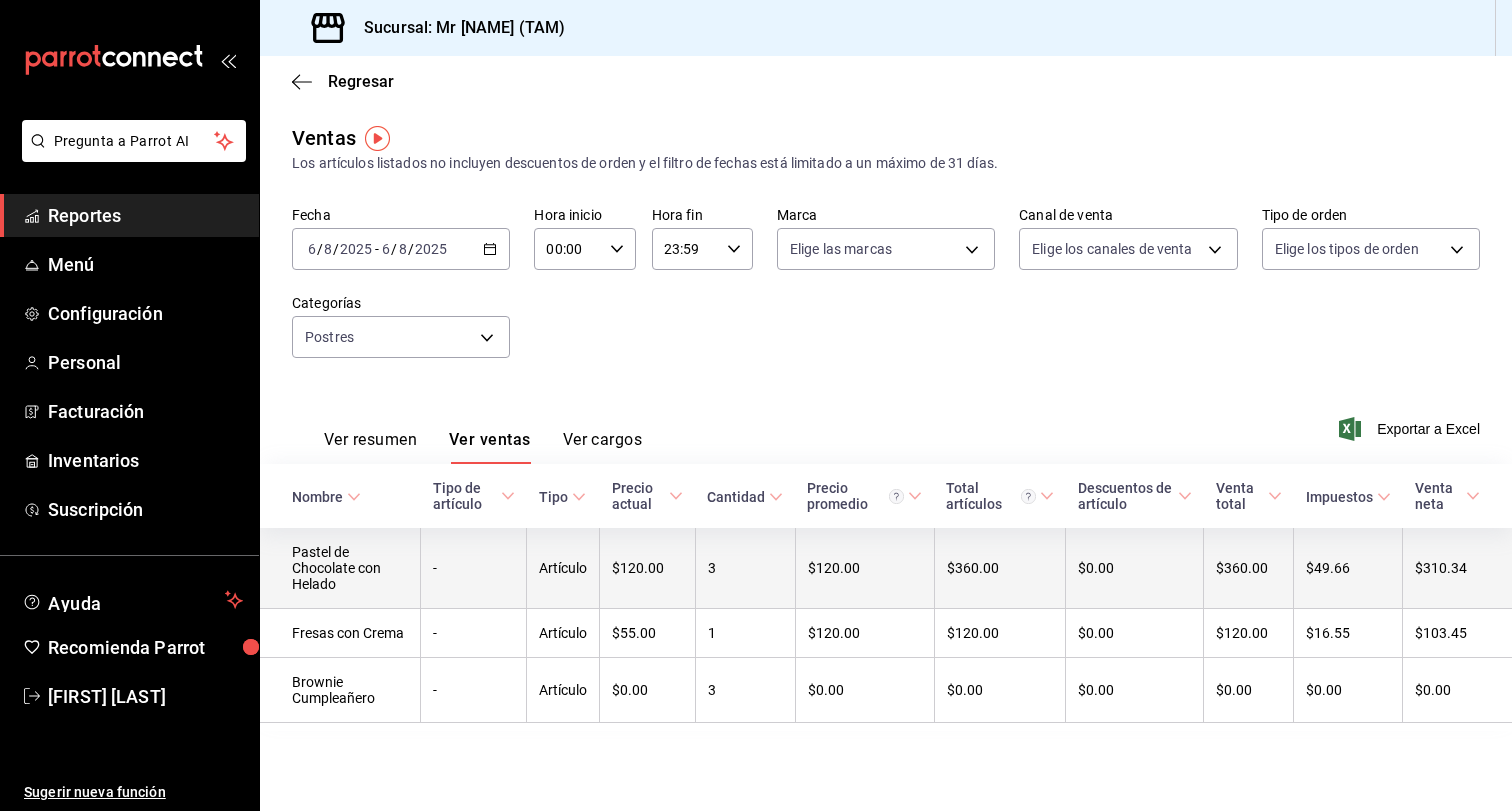 click on "3" at bounding box center (745, 568) 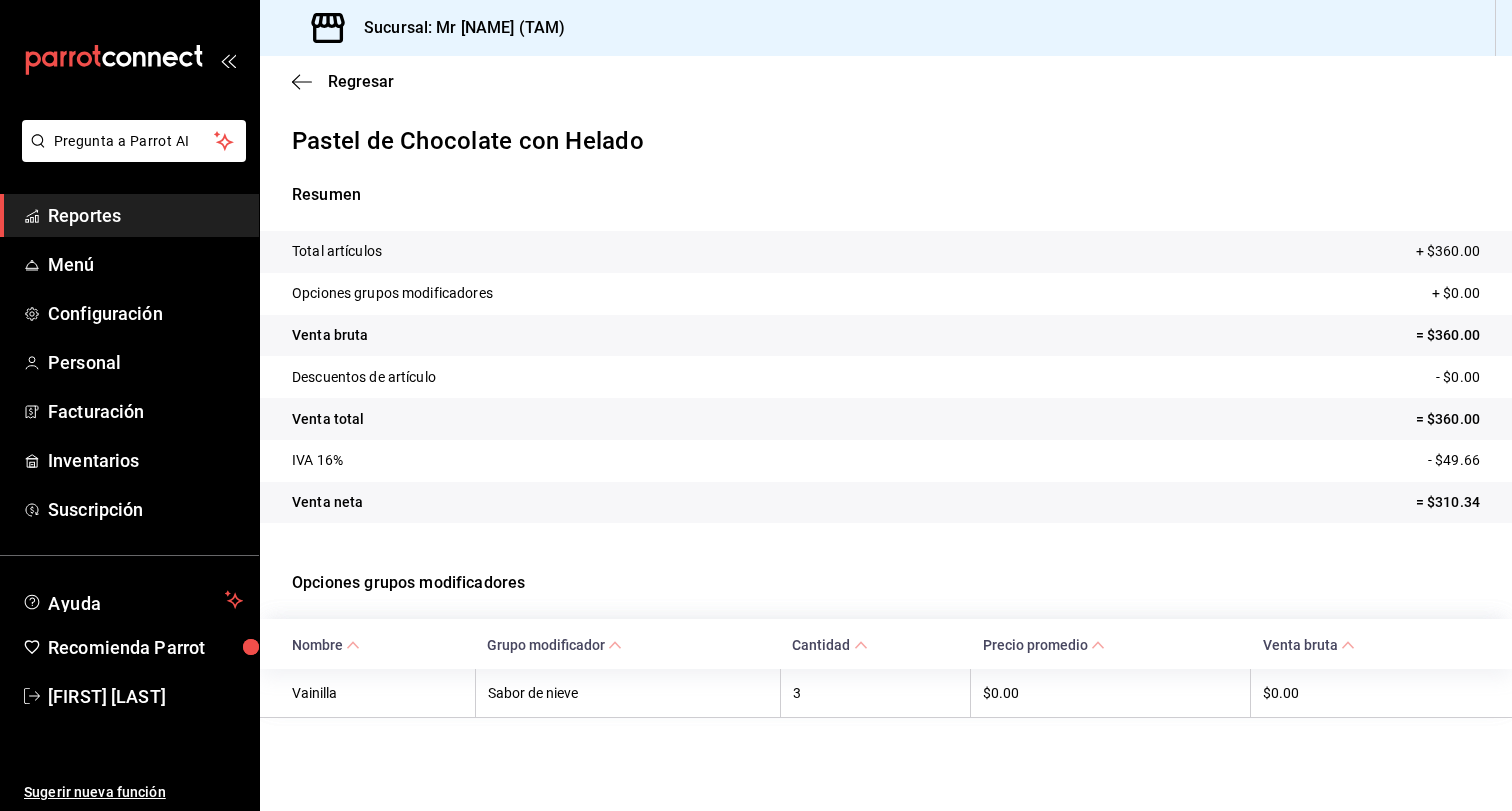 scroll, scrollTop: 0, scrollLeft: 0, axis: both 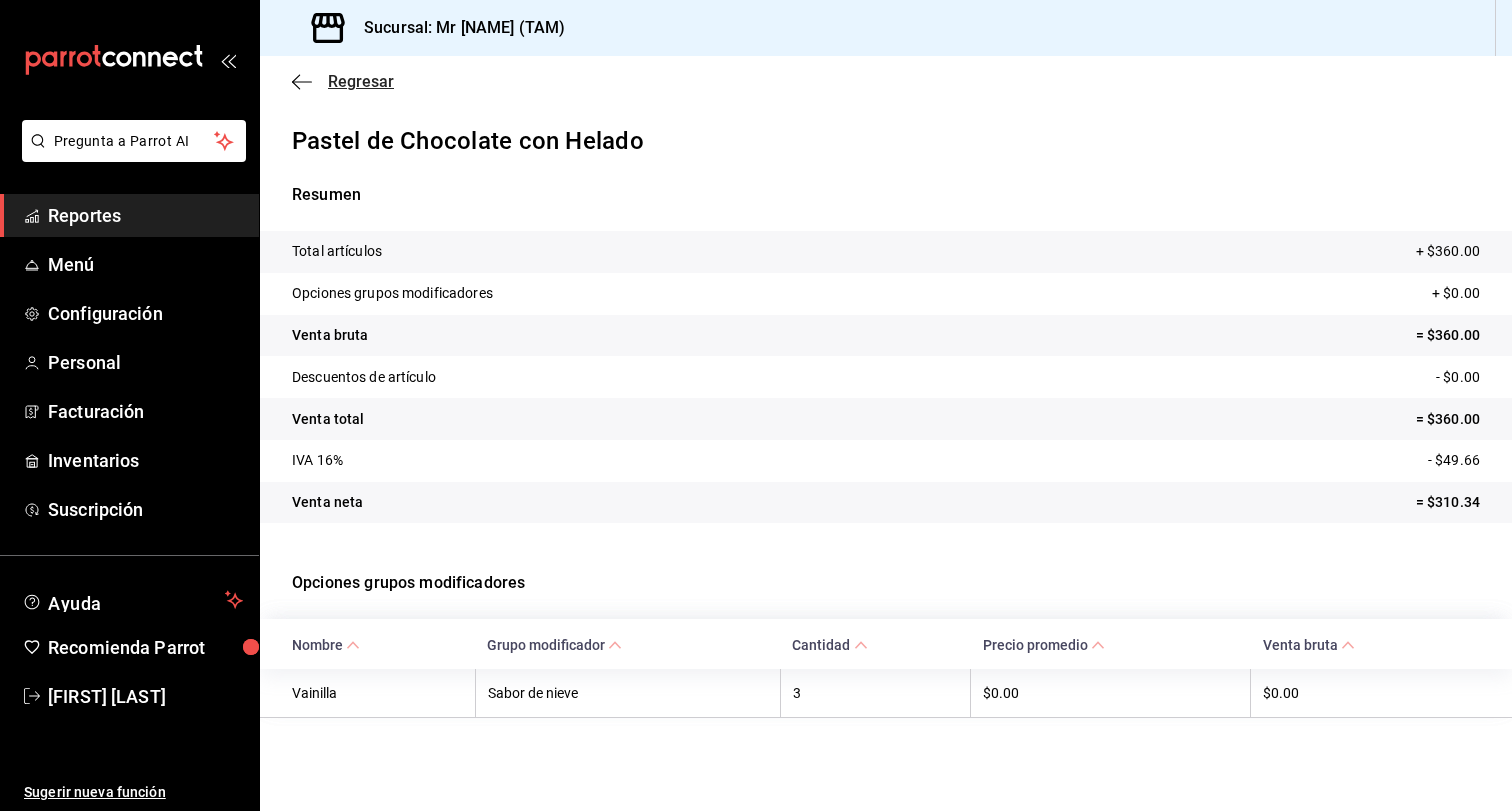 click 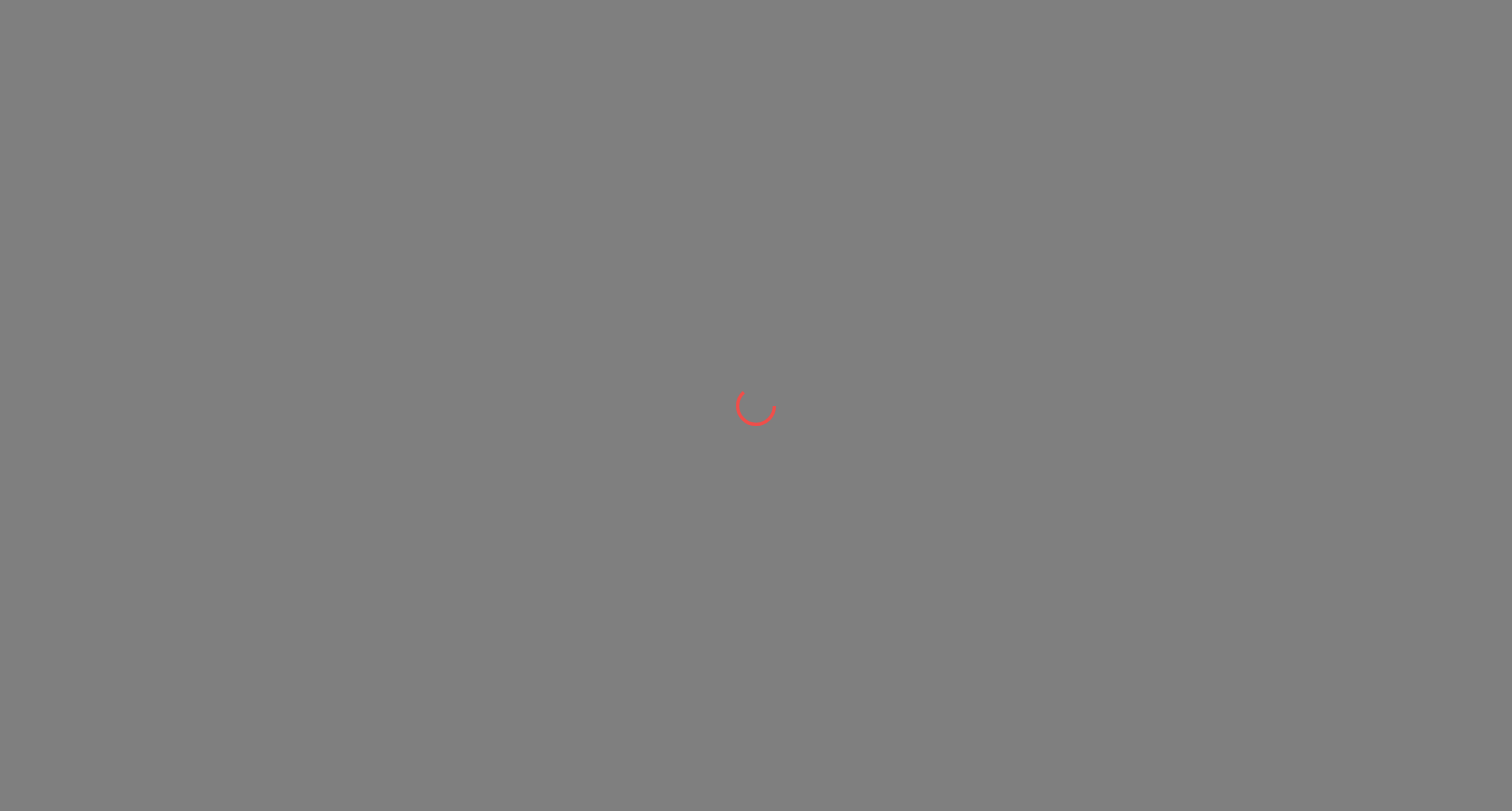 scroll, scrollTop: 0, scrollLeft: 0, axis: both 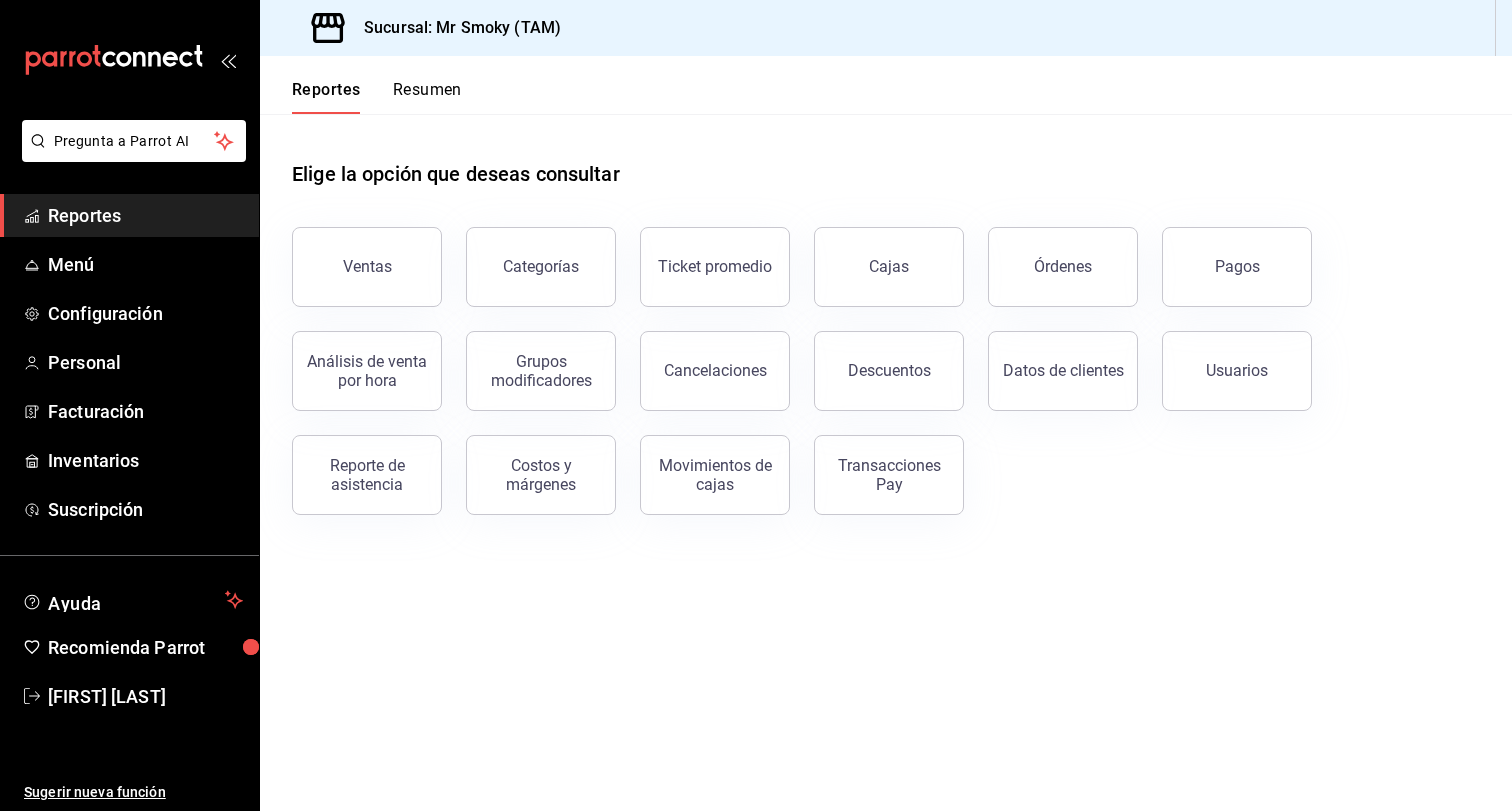 click on "Grupos modificadores" at bounding box center (529, 359) 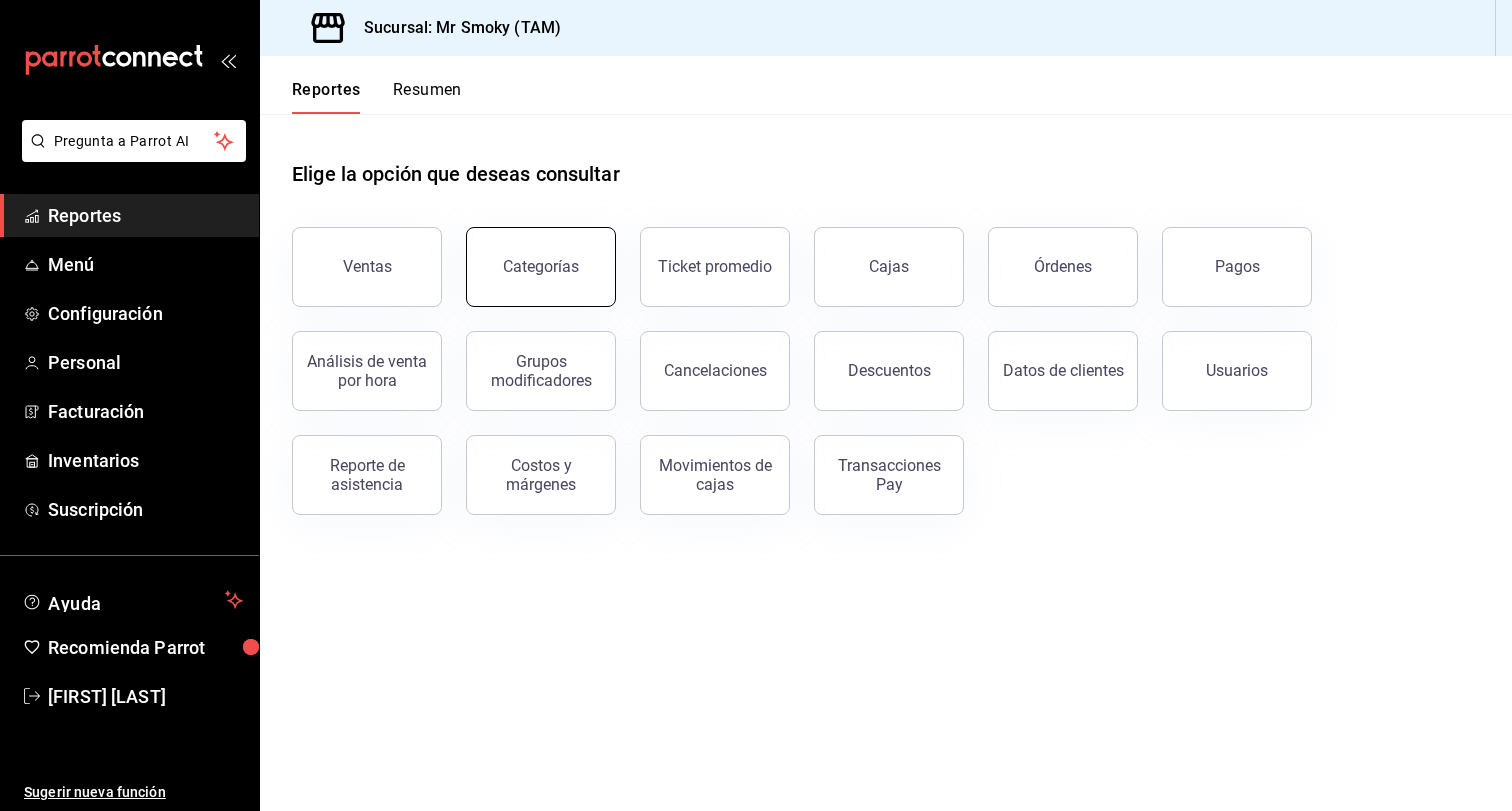 click on "Categorías" at bounding box center [541, 267] 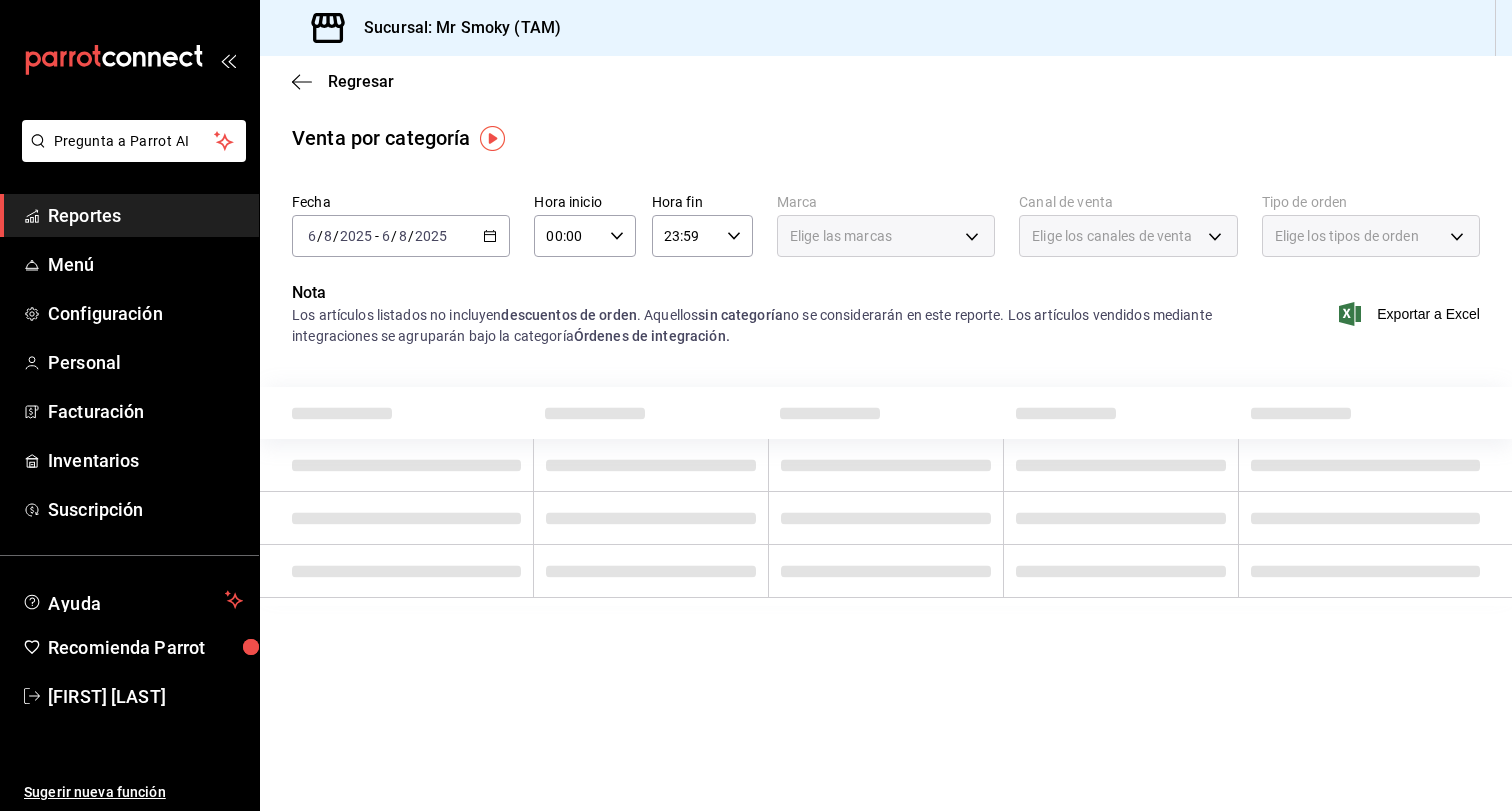 click on "Elige las marcas" at bounding box center [841, 236] 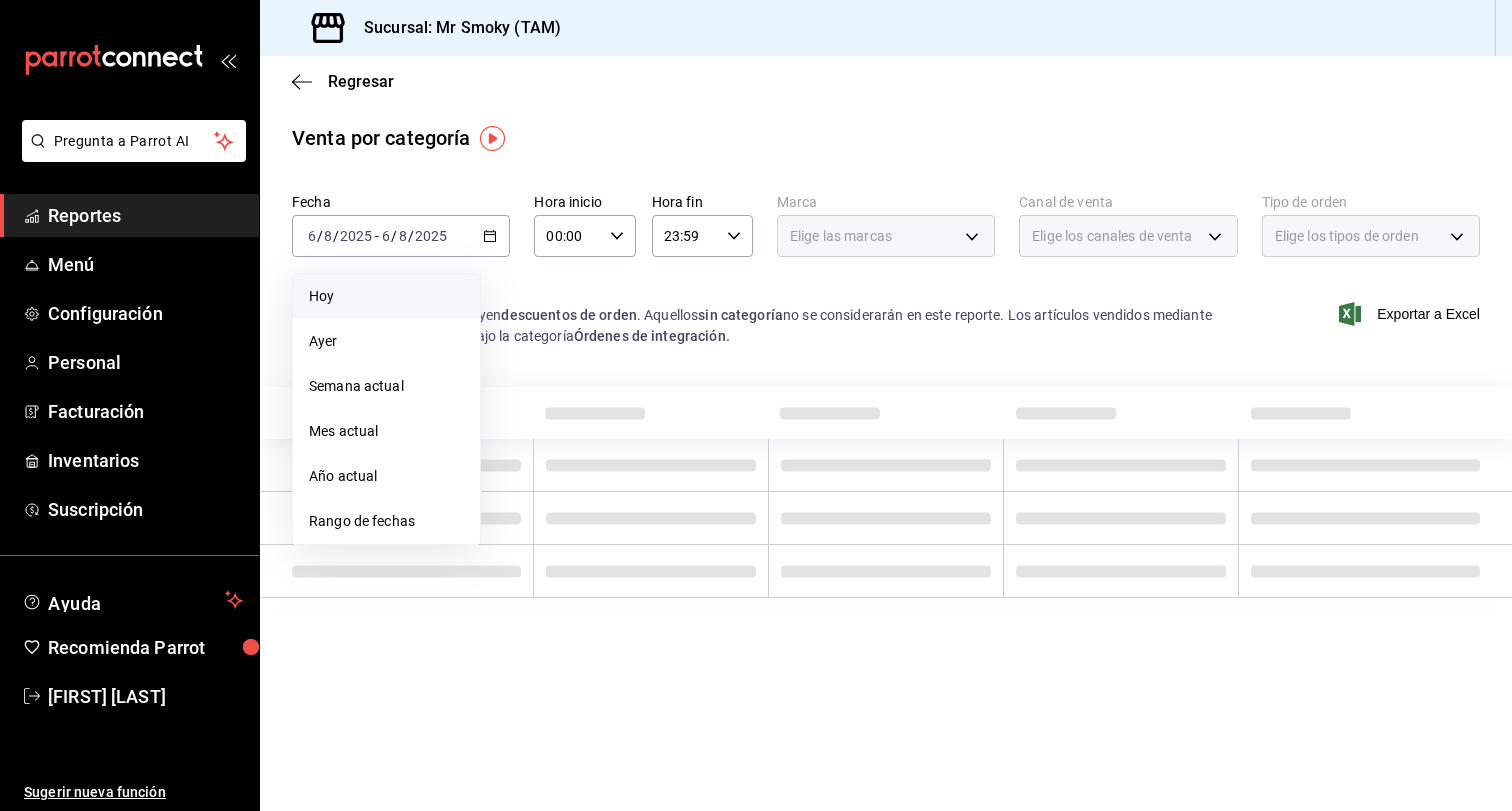 click on "Hoy" at bounding box center [386, 296] 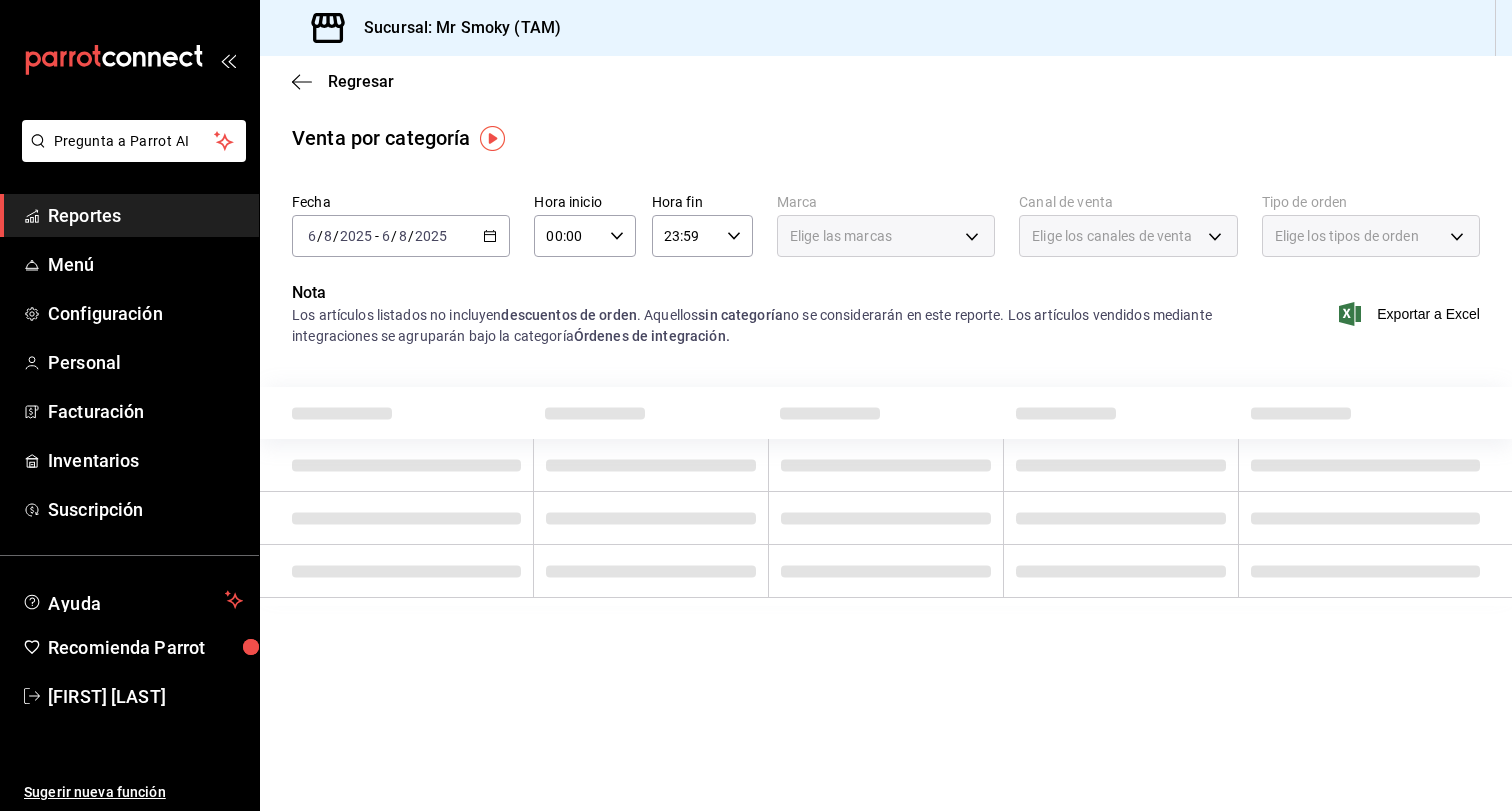 click on "00:00 Hora inicio" at bounding box center [584, 236] 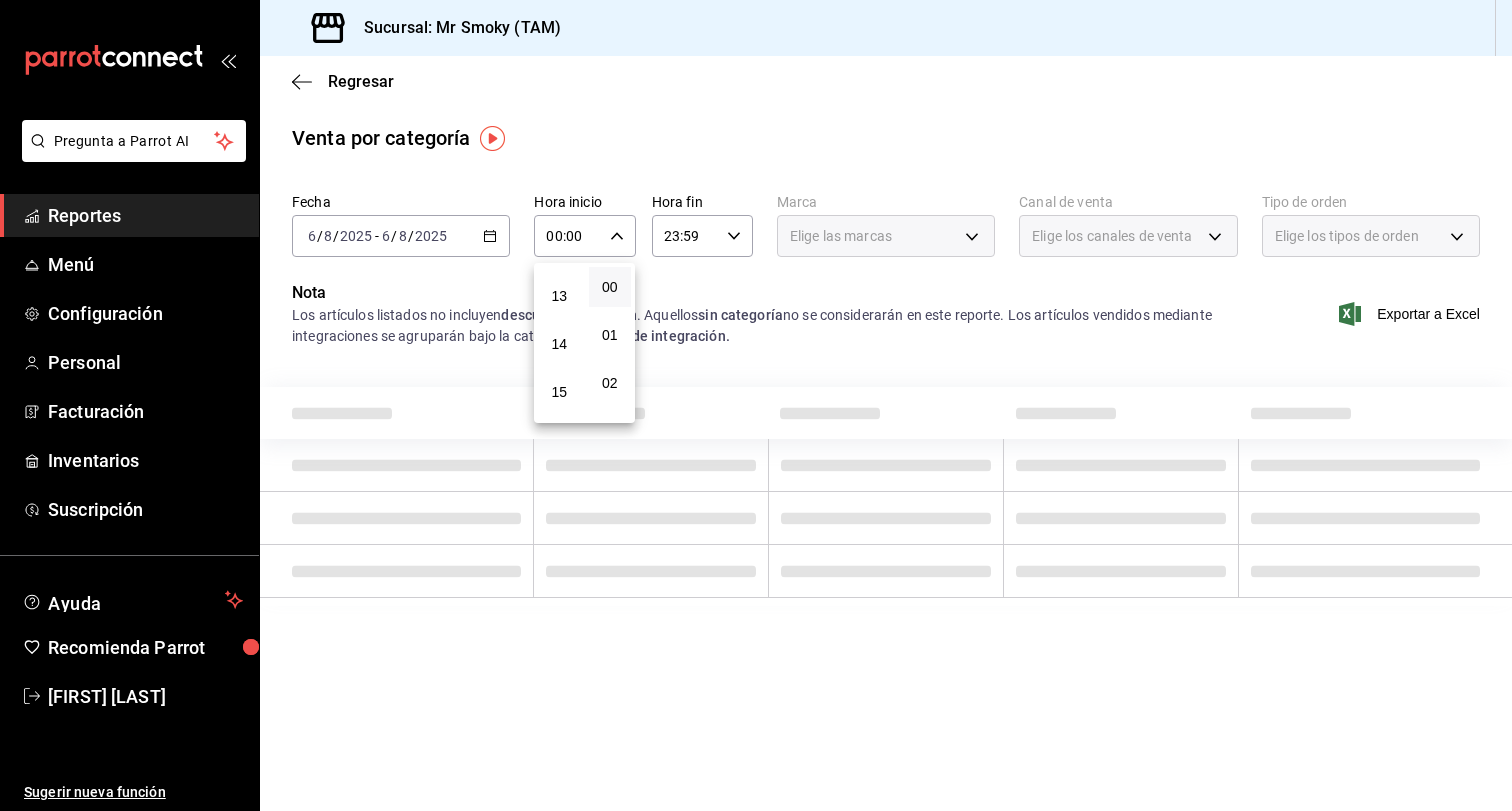 scroll, scrollTop: 626, scrollLeft: 0, axis: vertical 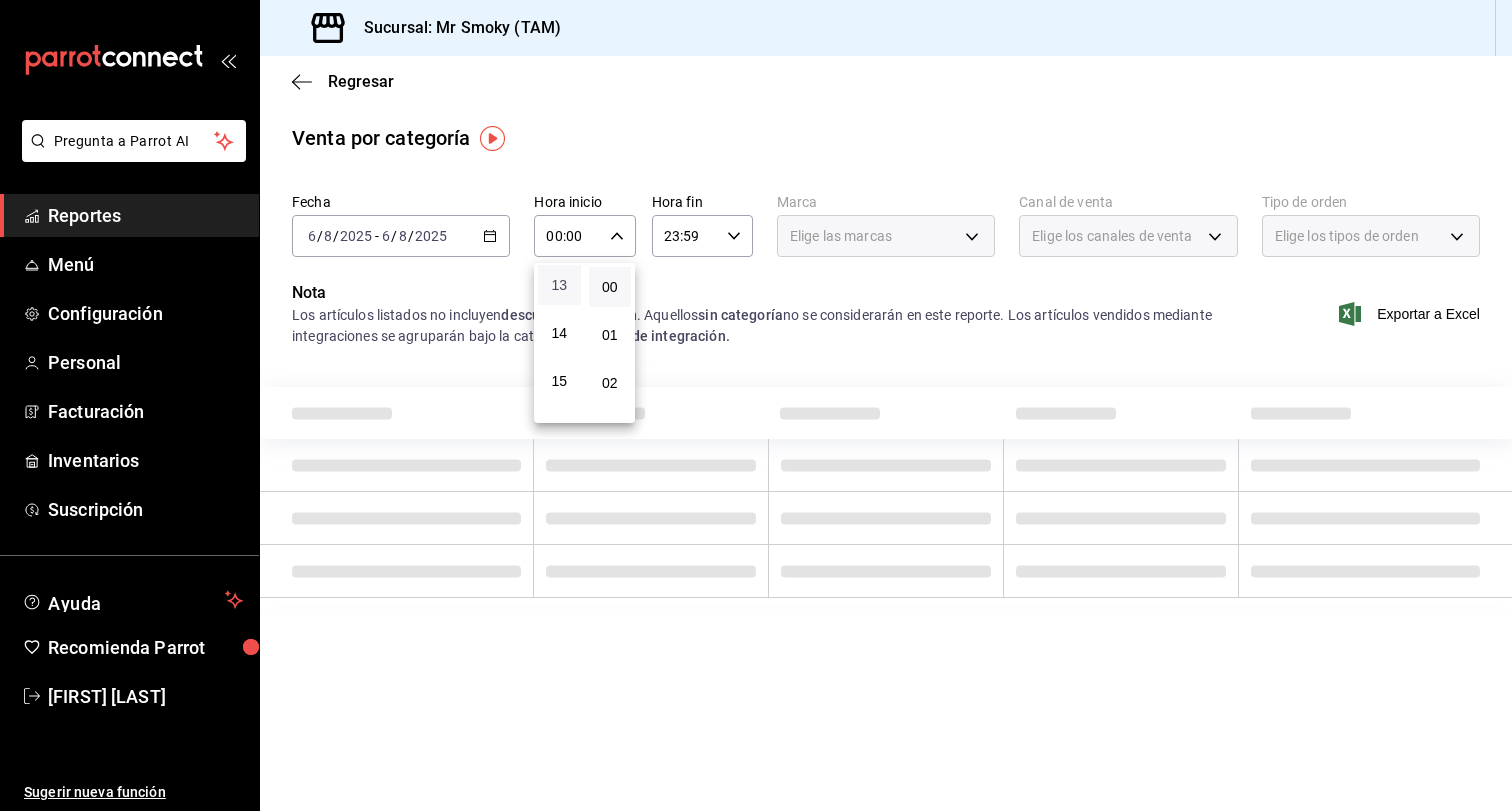 click on "13" at bounding box center (559, 285) 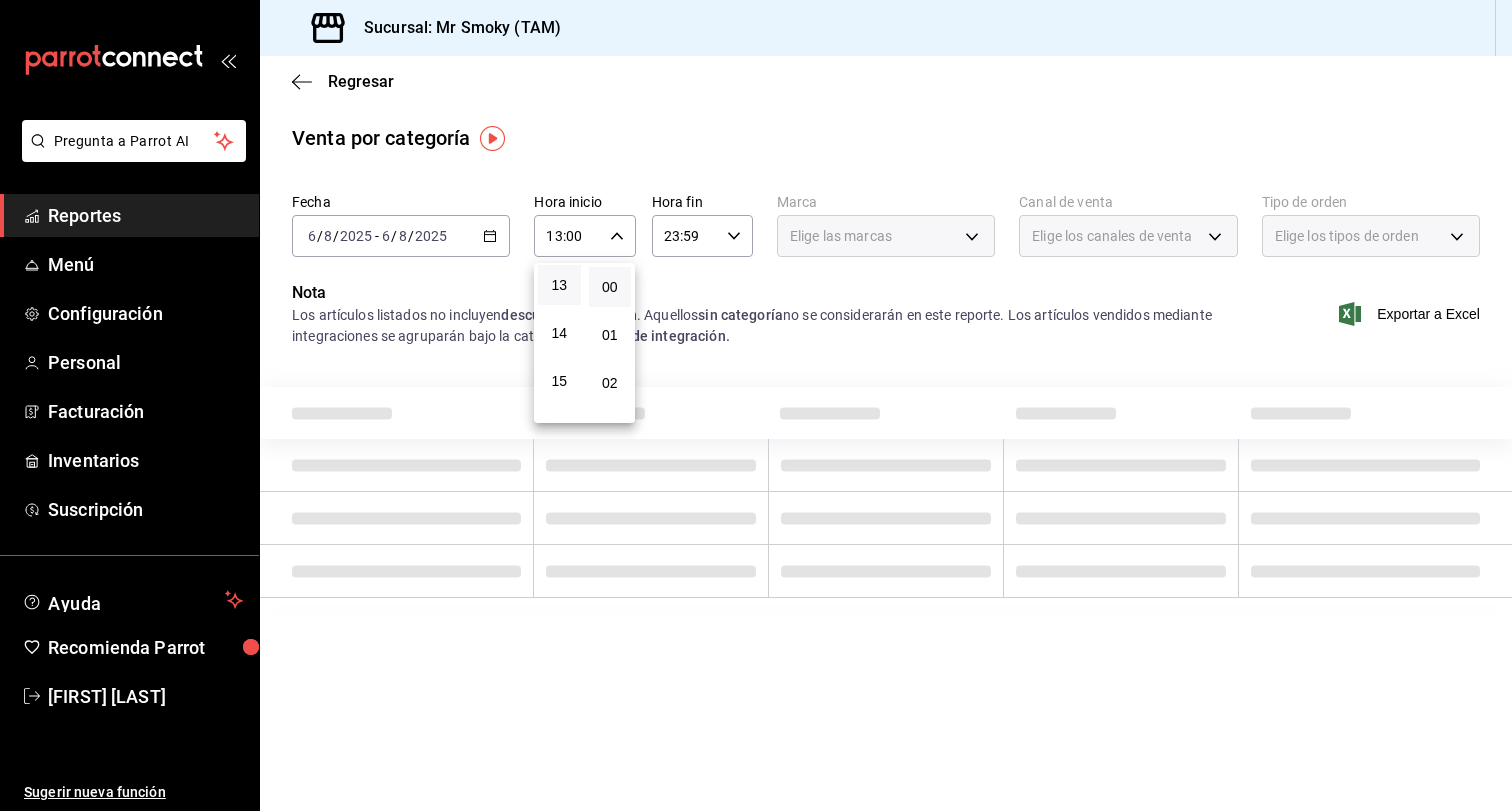 click at bounding box center [756, 405] 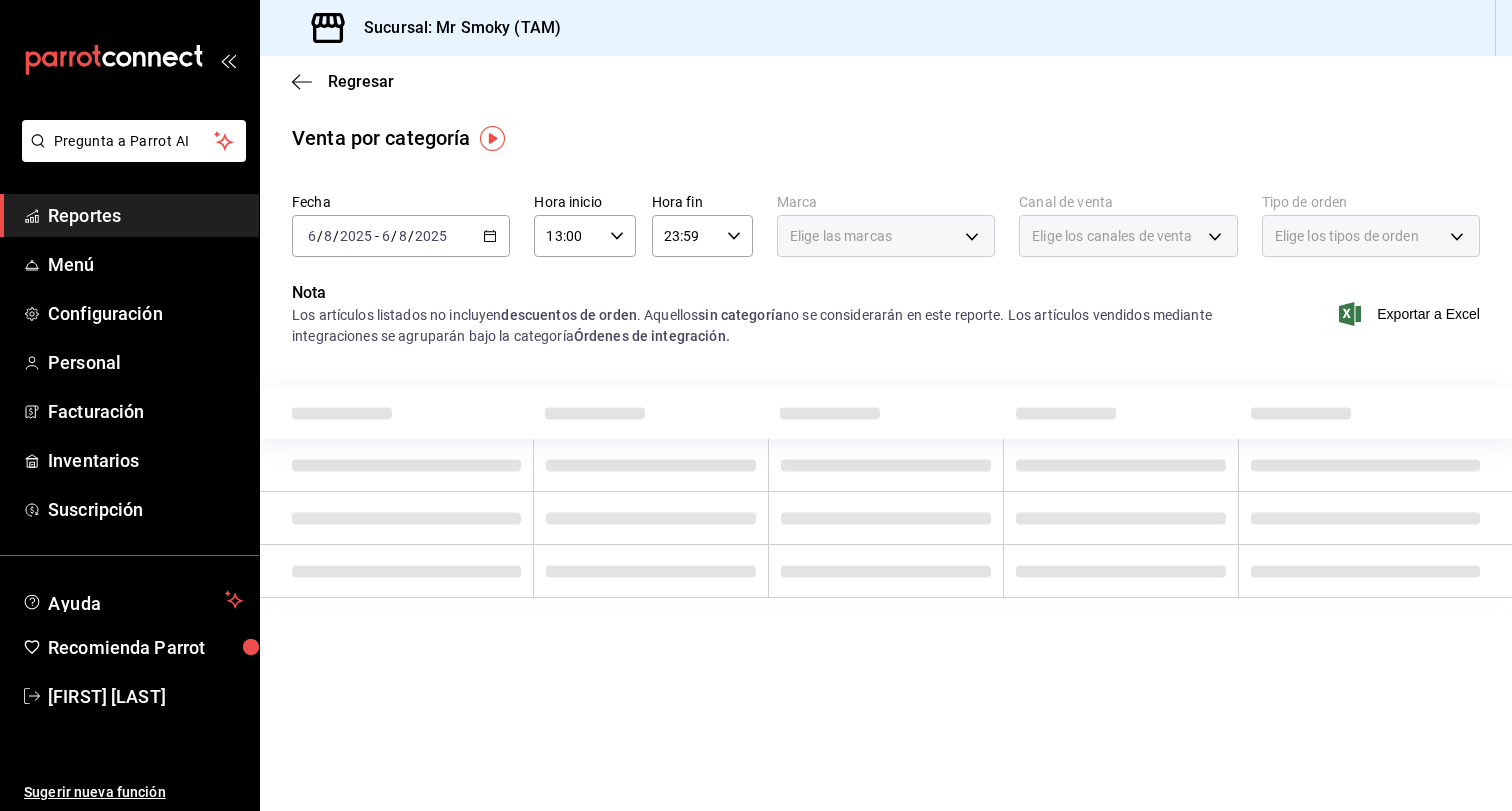 click on "23:59 Hora fin" at bounding box center (702, 236) 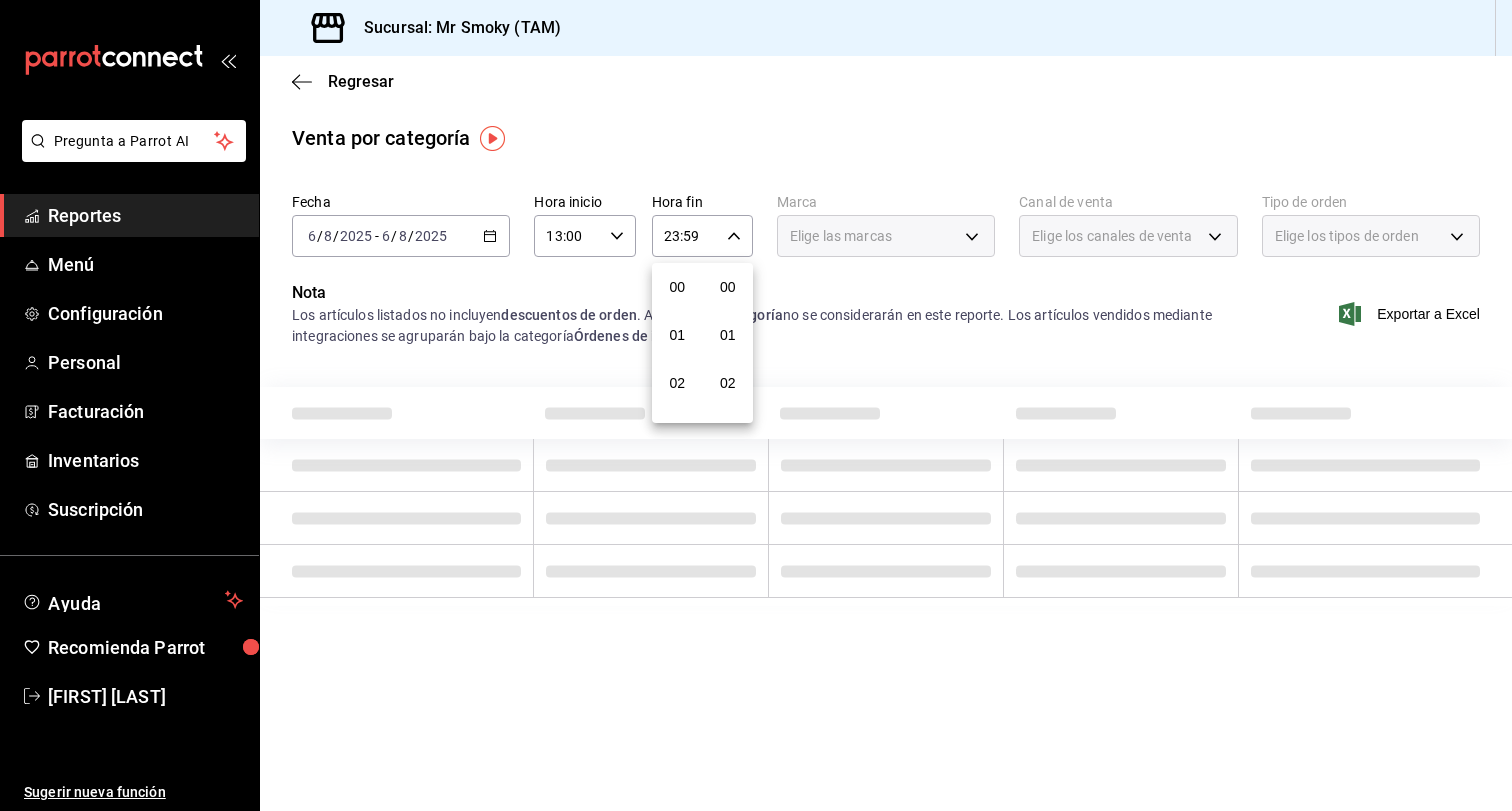 scroll, scrollTop: 1016, scrollLeft: 0, axis: vertical 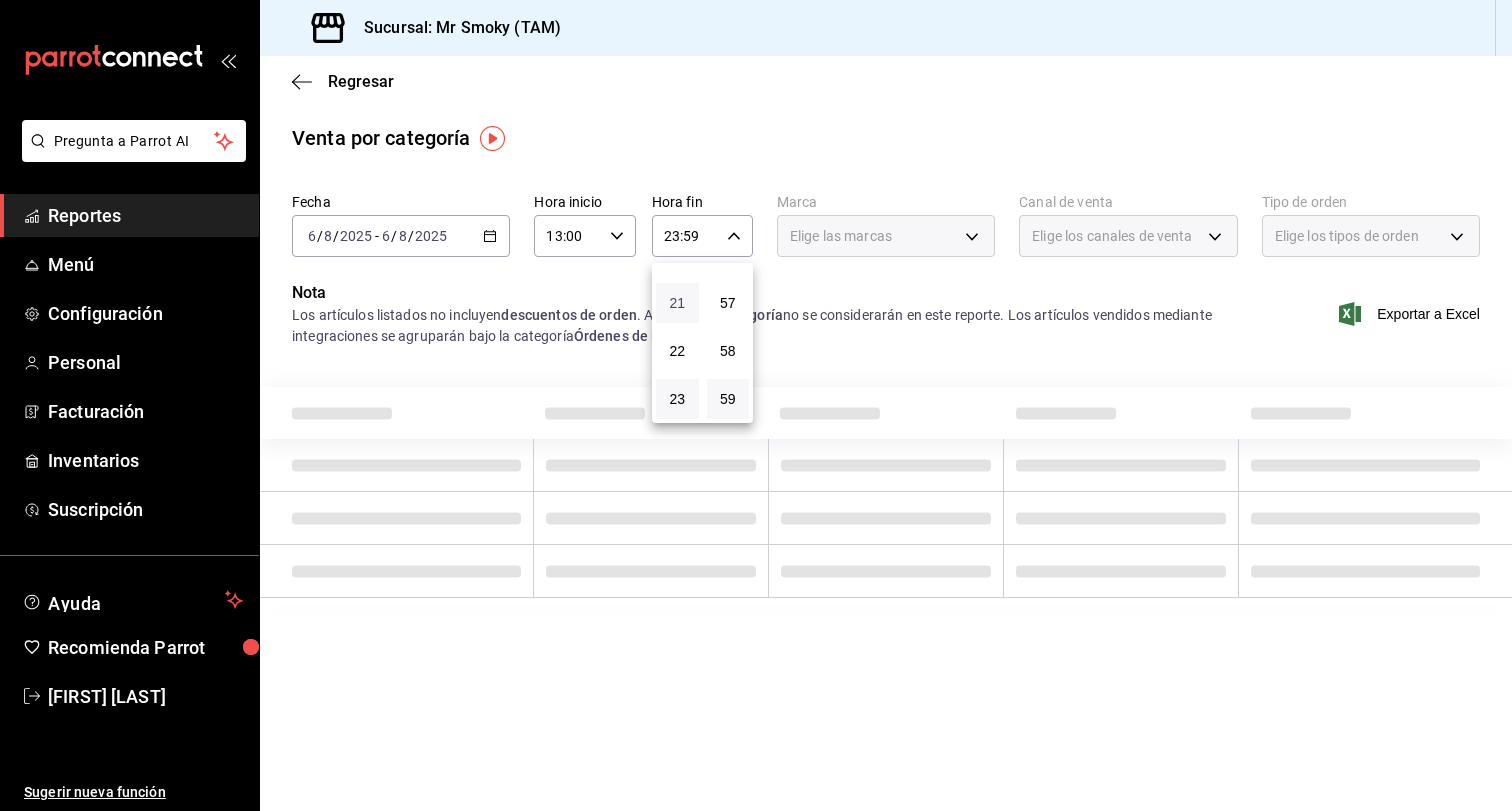 click on "21" at bounding box center (677, 303) 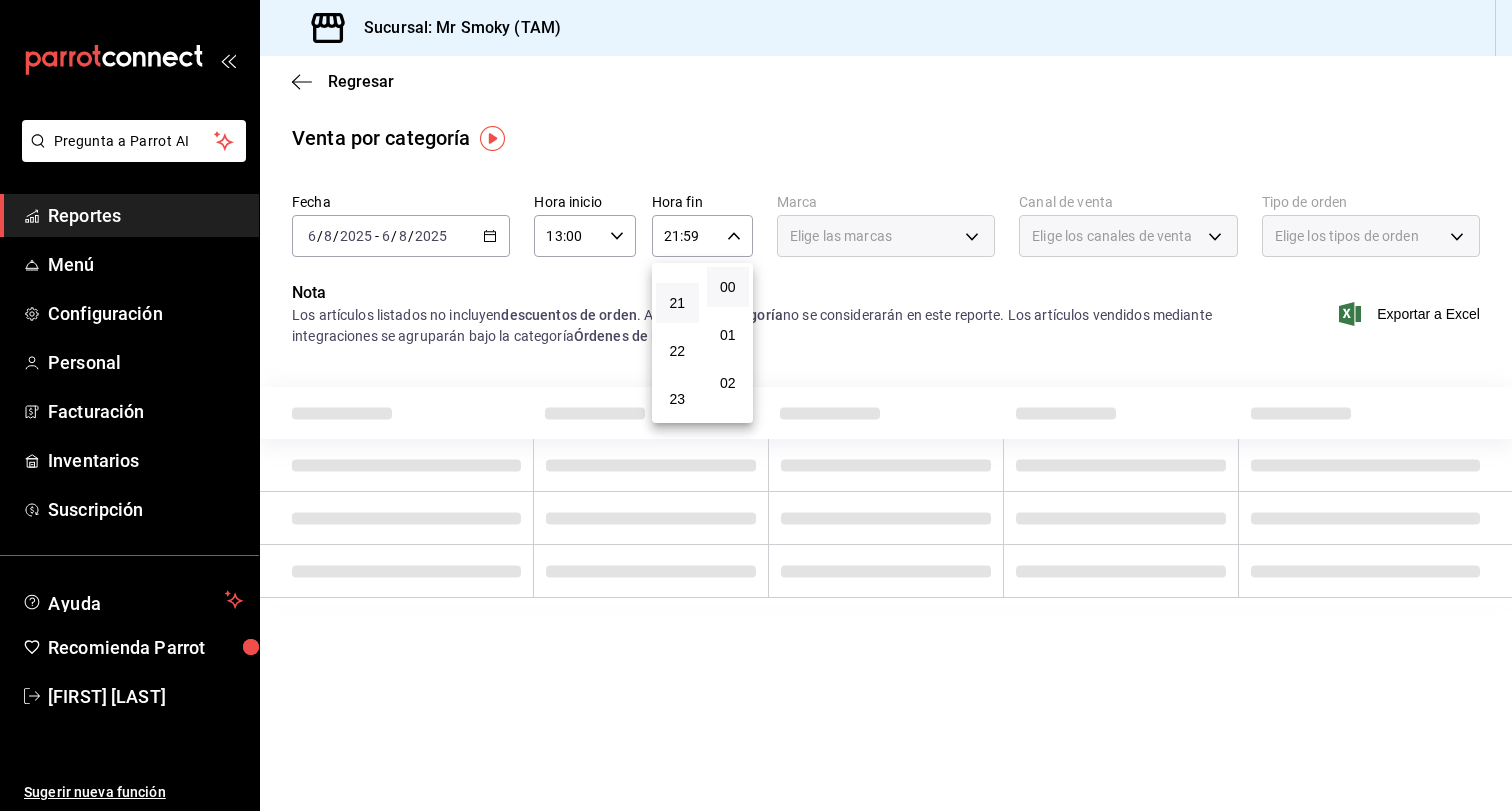scroll, scrollTop: 0, scrollLeft: 0, axis: both 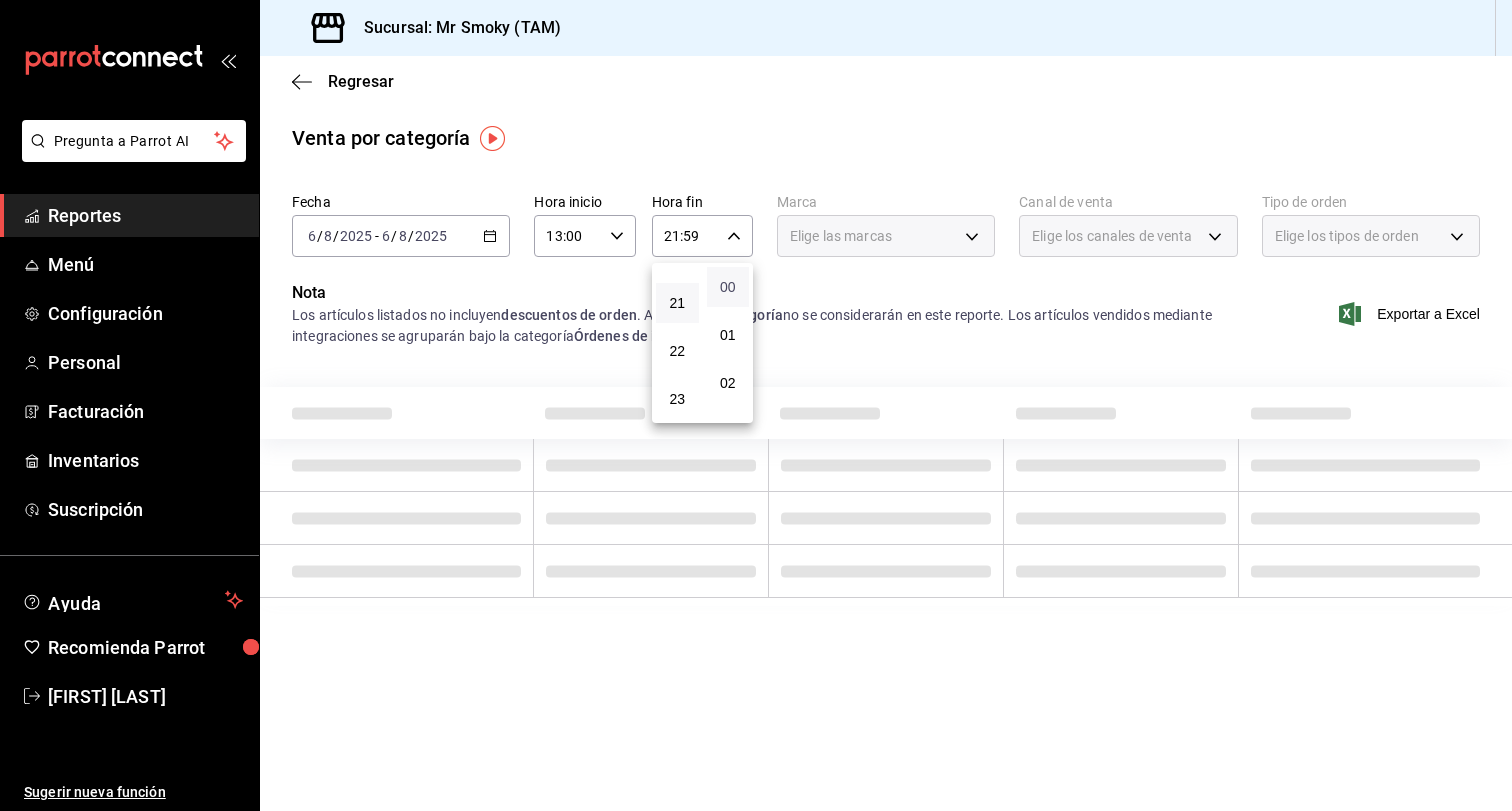 click on "00" at bounding box center (728, 287) 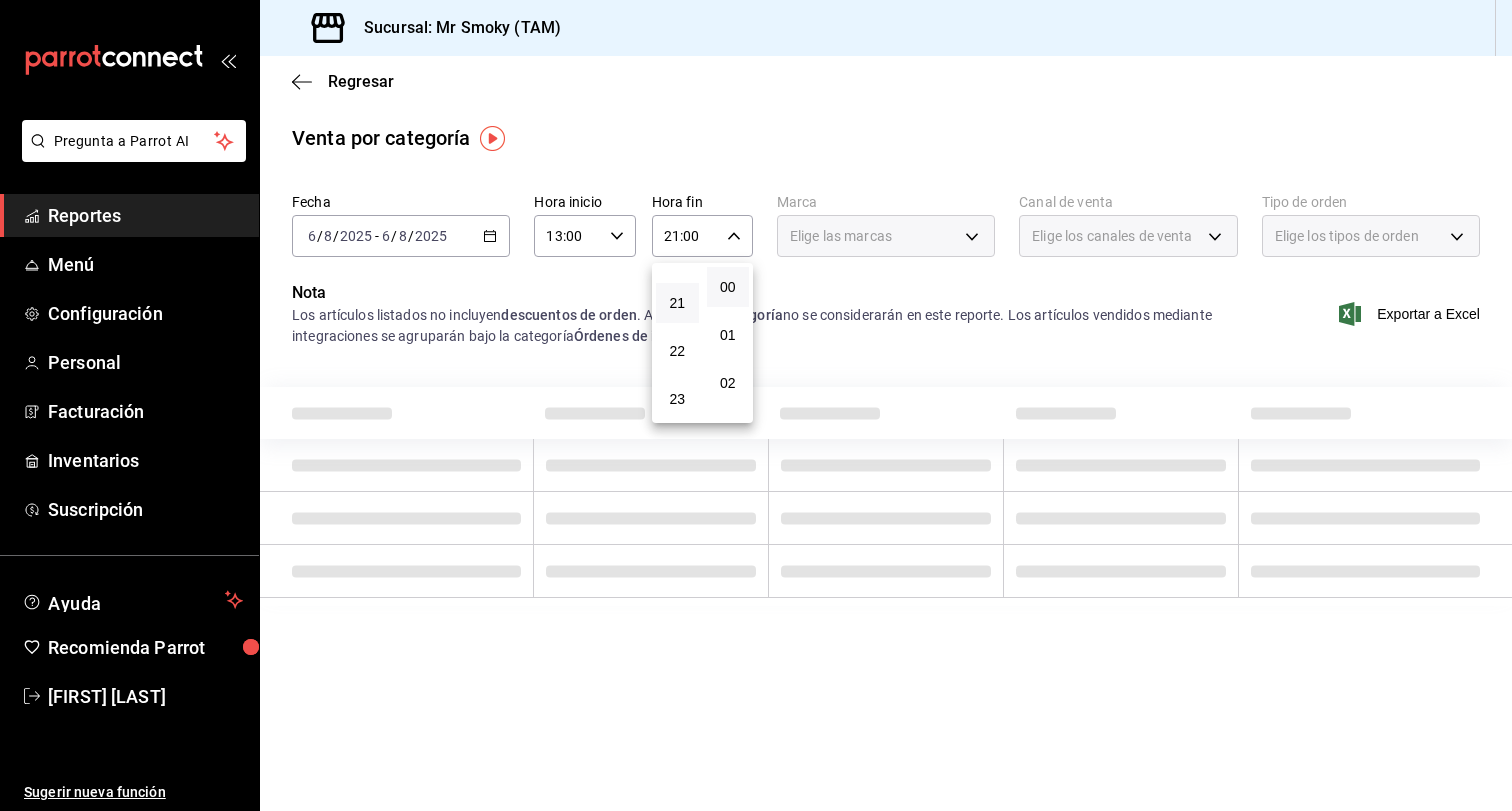 click at bounding box center [756, 405] 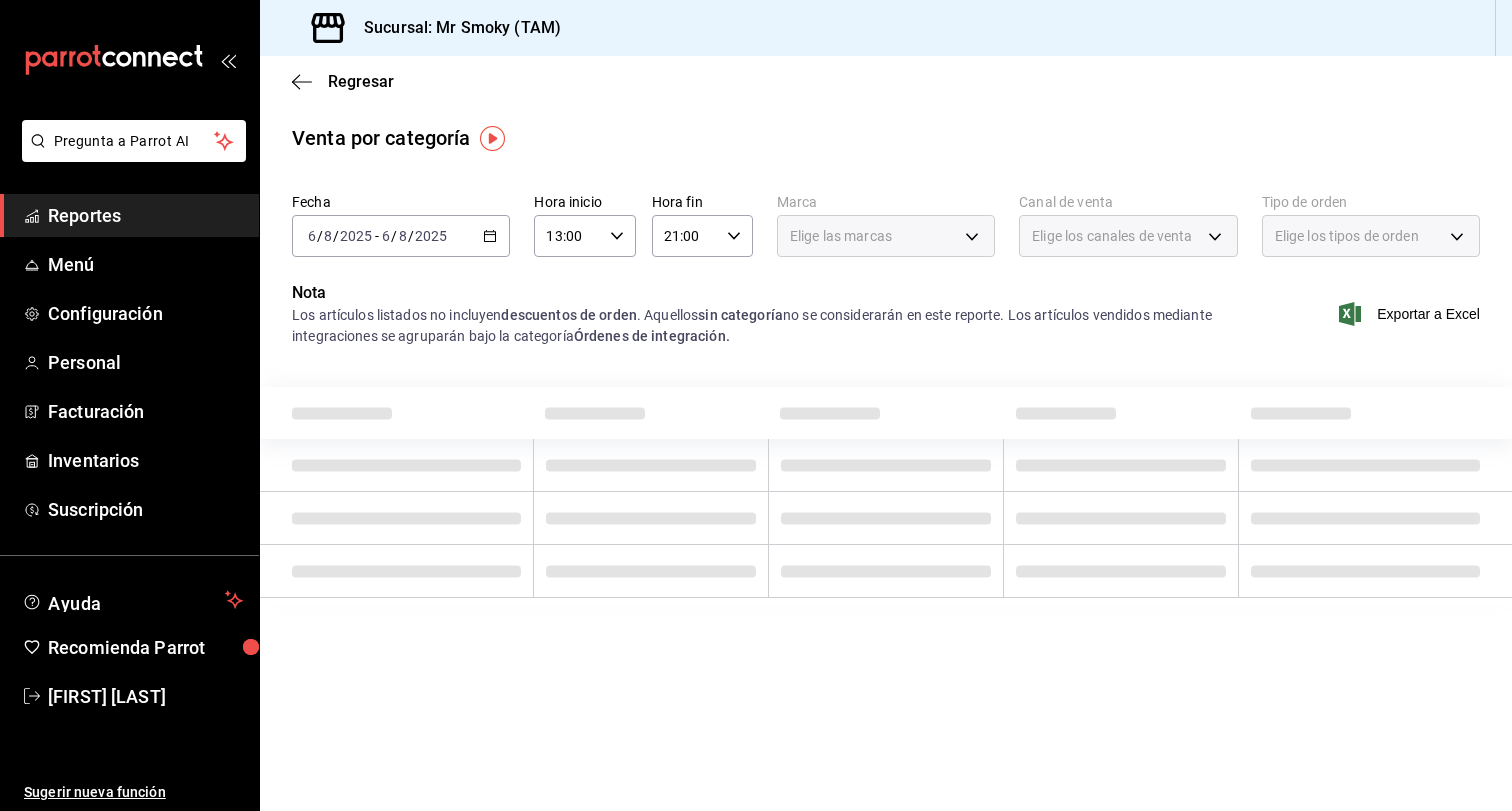 click on "Elige las marcas" at bounding box center (886, 236) 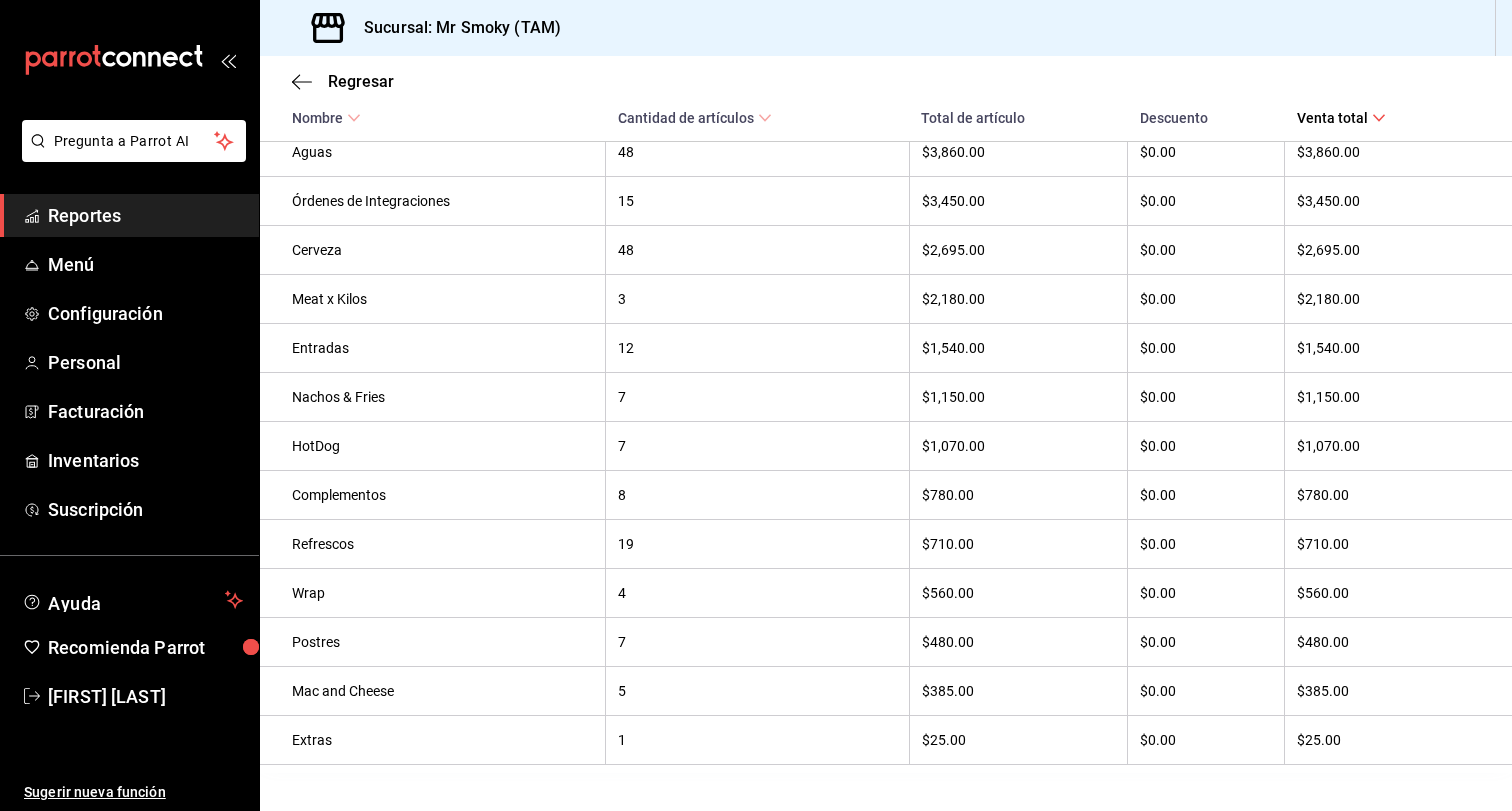 scroll, scrollTop: 497, scrollLeft: 0, axis: vertical 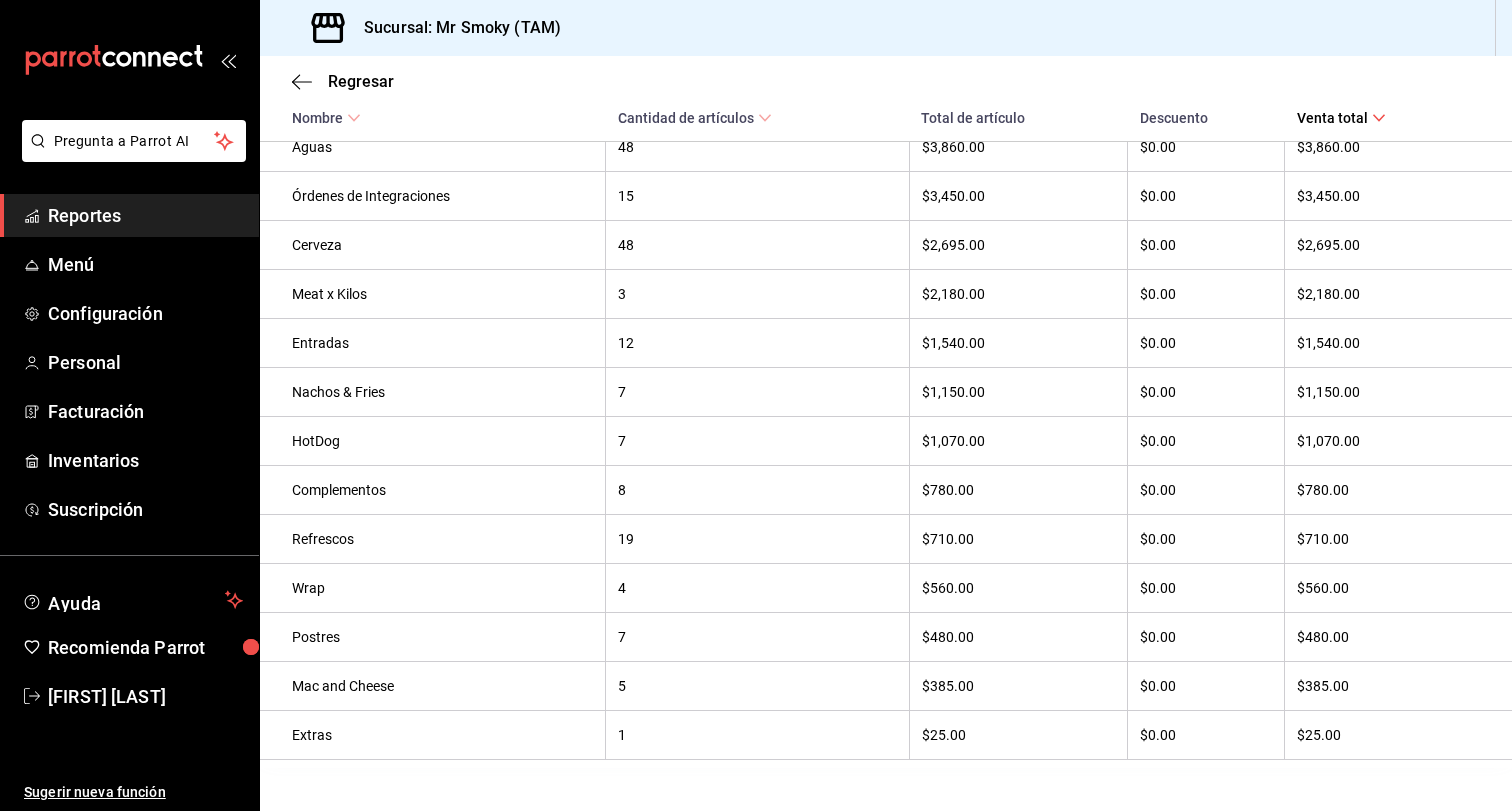 click on "7" at bounding box center [757, 637] 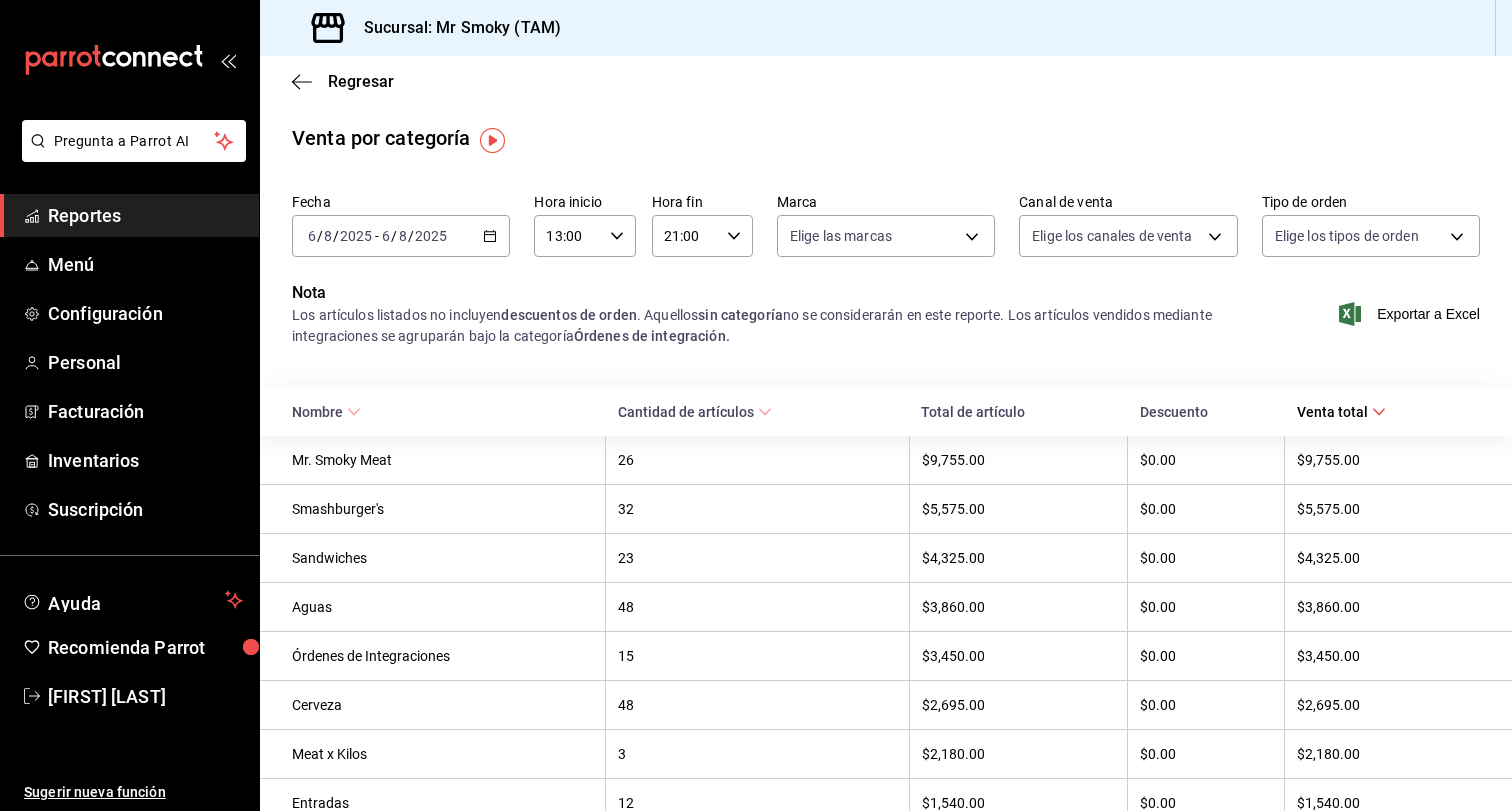 scroll, scrollTop: 0, scrollLeft: 0, axis: both 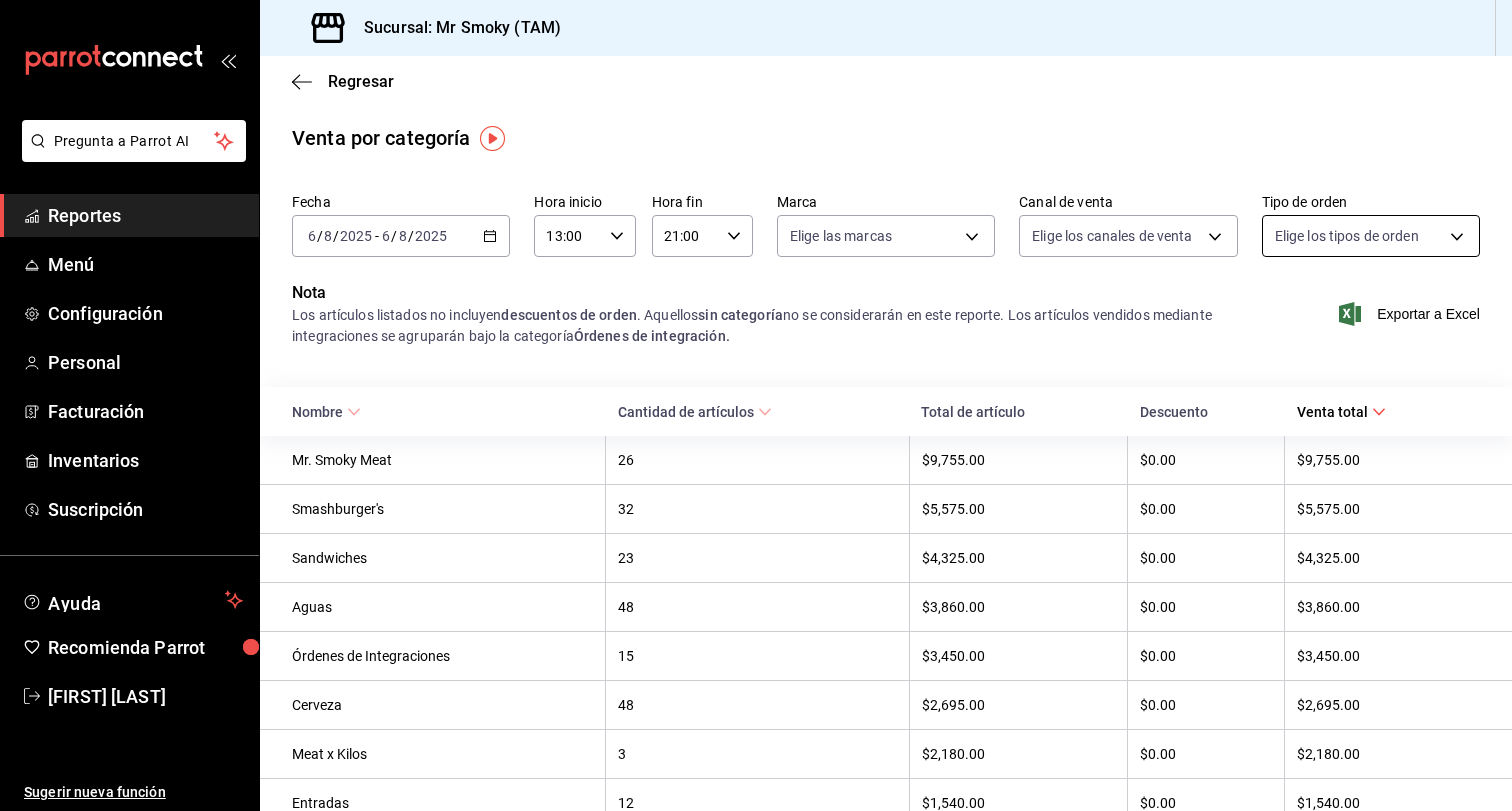 click on "Pregunta a Parrot AI Reportes   Menú   Configuración   Personal   Facturación   Inventarios   Suscripción   Ayuda Recomienda Parrot   [FIRST] [LAST]   Sugerir nueva función   Sucursal: Mr Smoky (TAM) Regresar Venta por categoría Fecha 2025-08-06 6 / 8 / 2025 - 2025-08-06 6 / 8 / 2025 Hora inicio 13:00 Hora inicio Hora fin 21:00 Hora fin Marca Elige las marcas Canal de venta Elige los canales de venta Tipo de orden Elige los tipos de orden Nota Los artículos listados no incluyen  descuentos de orden . Aquellos  sin categoría  no se considerarán en este reporte. Los artículos vendidos mediante integraciones se agruparán bajo la categoría  Órdenes de integración. Exportar a Excel Nombre Cantidad de artículos Total de artículo Descuento Venta total Mr. Smoky Meat 26 $9,755.00 $0.00 $9,755.00 Smashburger's 32 $5,575.00 $0.00 $5,575.00 Sandwiches 23 $4,325.00 $0.00 $4,325.00 Aguas 48 $3,860.00 $0.00 $3,860.00 Órdenes de Integraciones 15 $3,450.00 $0.00 $3,450.00 Cerveza 48 $2,695.00 $0.00 $2,695.00 3 12" at bounding box center [756, 405] 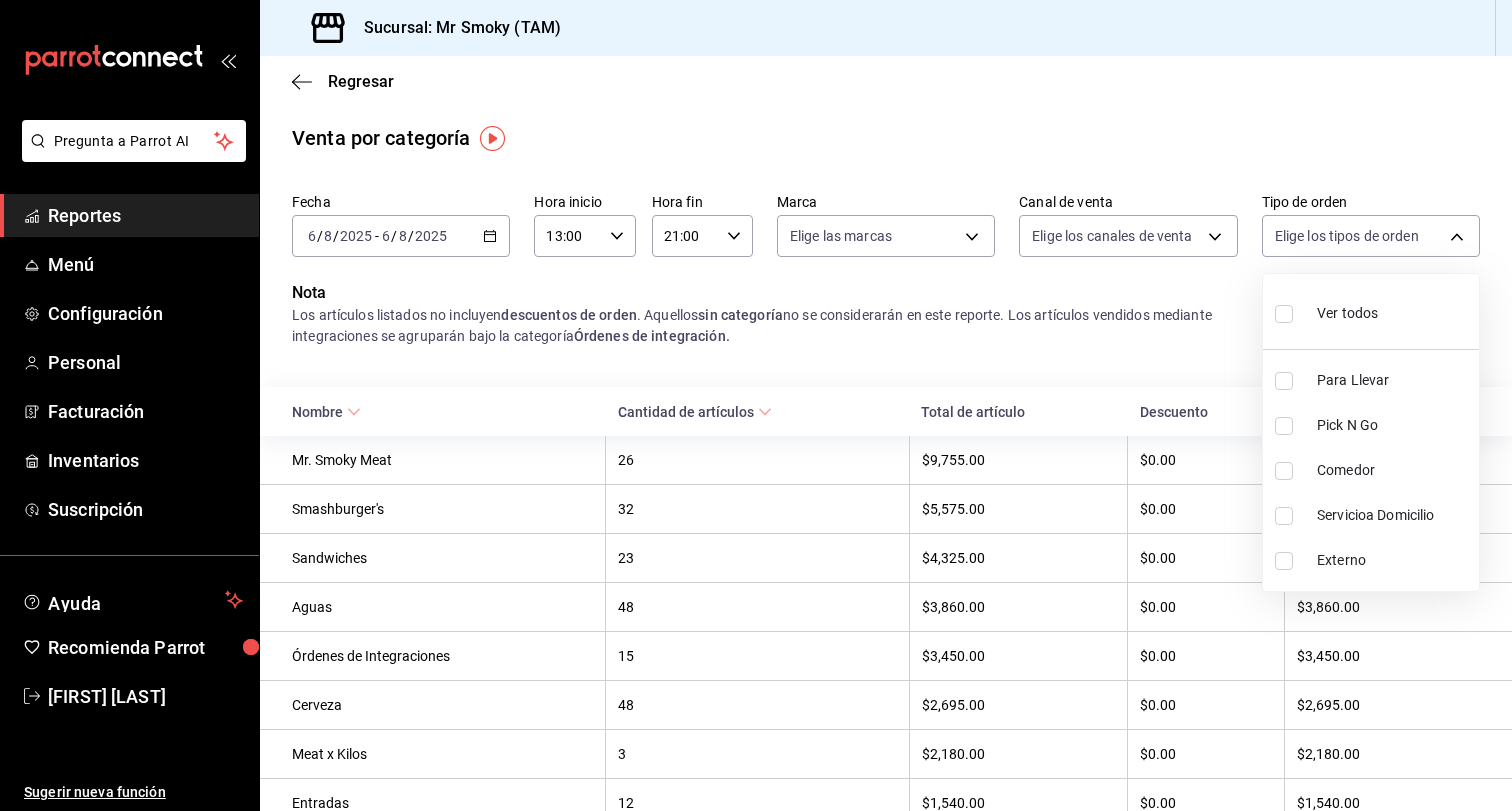 click at bounding box center (756, 405) 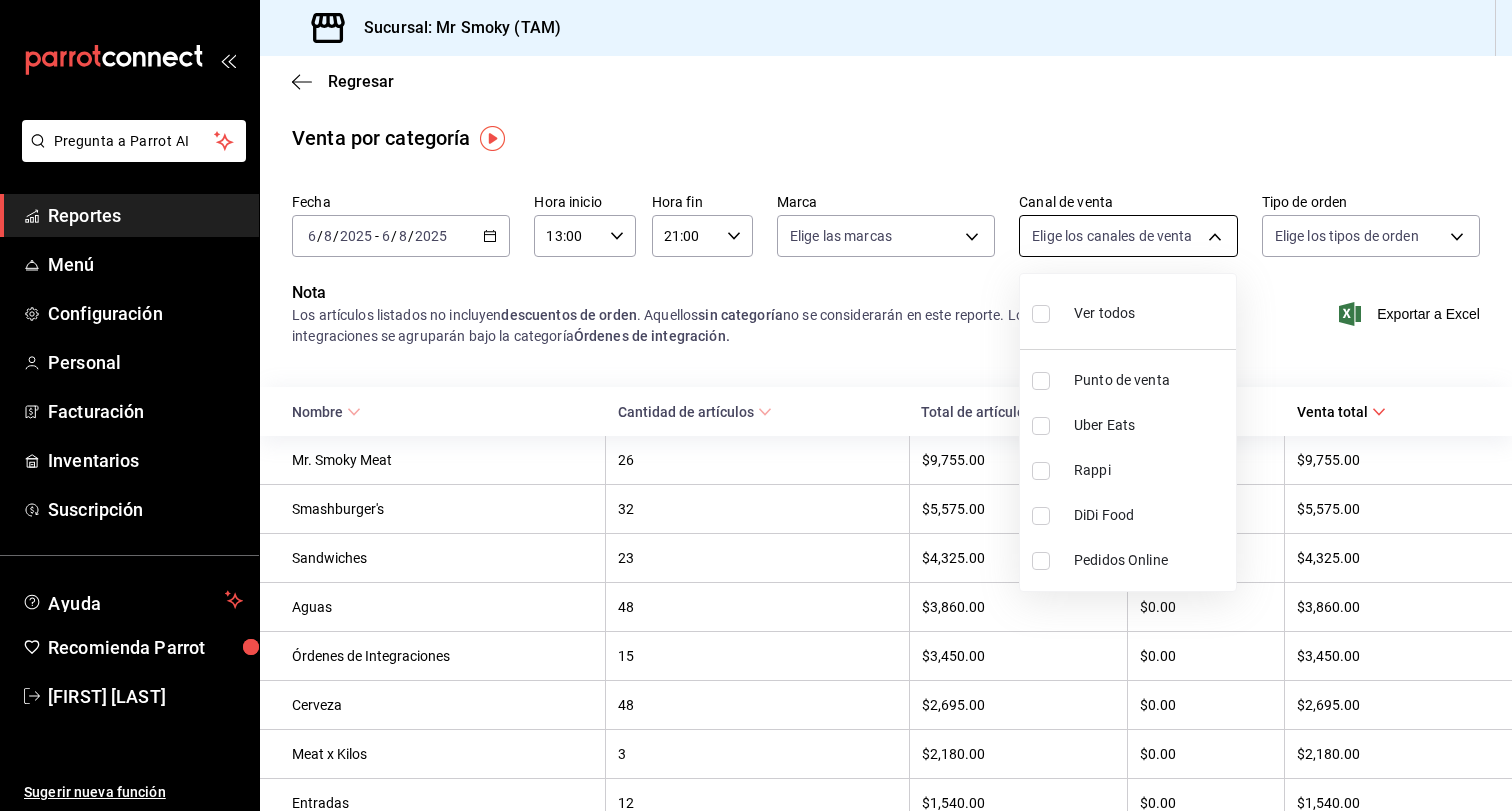 click on "Pregunta a Parrot AI Reportes   Menú   Configuración   Personal   Facturación   Inventarios   Suscripción   Ayuda Recomienda Parrot   [FIRST] [LAST]   Sugerir nueva función   Sucursal: Mr Smoky (TAM) Regresar Venta por categoría Fecha 2025-08-06 6 / 8 / 2025 - 2025-08-06 6 / 8 / 2025 Hora inicio 13:00 Hora inicio Hora fin 21:00 Hora fin Marca Elige las marcas Canal de venta Elige los canales de venta Tipo de orden Elige los tipos de orden Nota Los artículos listados no incluyen  descuentos de orden . Aquellos  sin categoría  no se considerarán en este reporte. Los artículos vendidos mediante integraciones se agruparán bajo la categoría  Órdenes de integración. Exportar a Excel Nombre Cantidad de artículos Total de artículo Descuento Venta total Mr. Smoky Meat 26 $9,755.00 $0.00 $9,755.00 Smashburger's 32 $5,575.00 $0.00 $5,575.00 Sandwiches 23 $4,325.00 $0.00 $4,325.00 Aguas 48 $3,860.00 $0.00 $3,860.00 Órdenes de Integraciones 15 $3,450.00 $0.00 $3,450.00 Cerveza 48 $2,695.00 $0.00 $2,695.00 3 12" at bounding box center (756, 405) 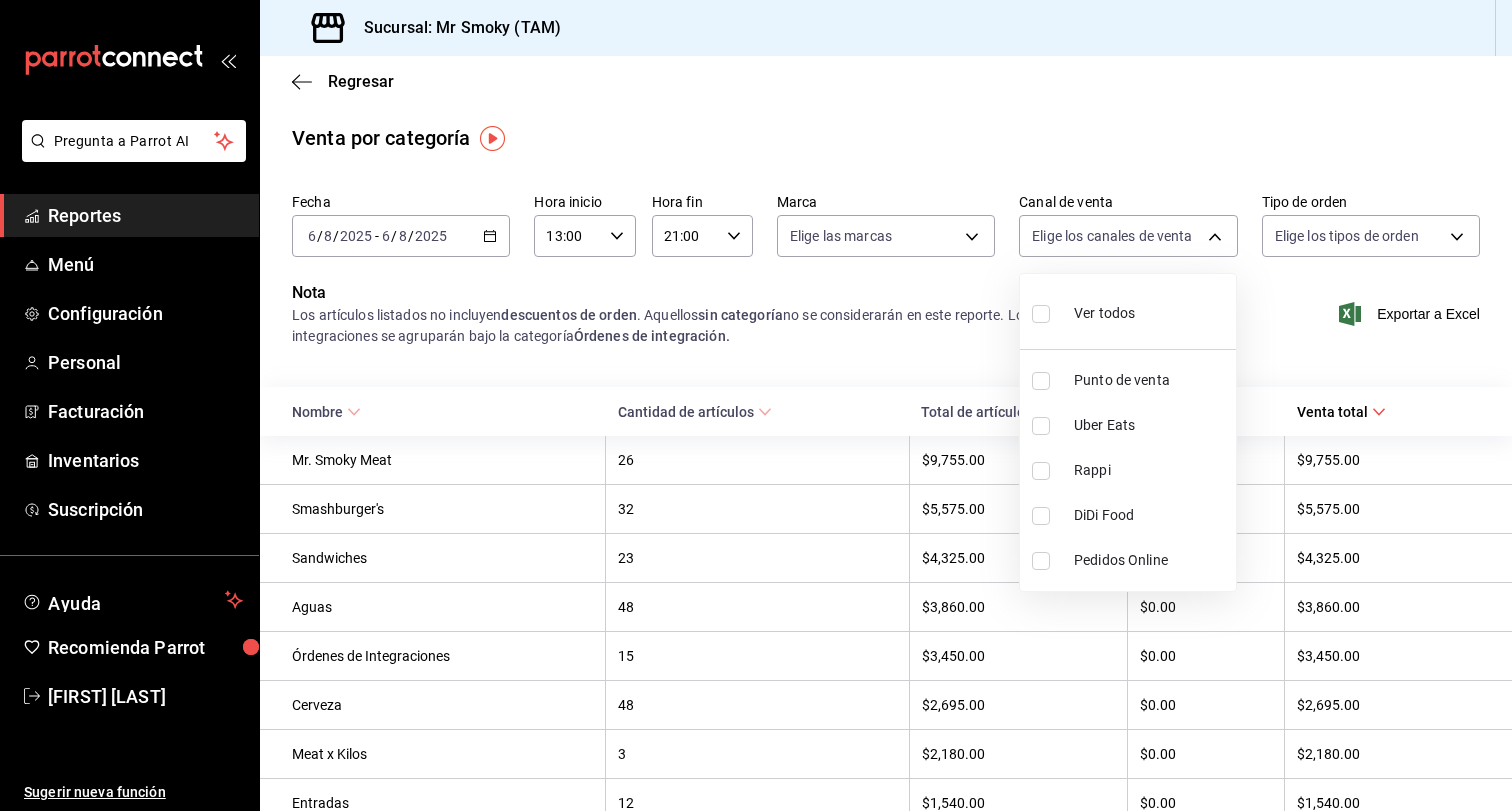click at bounding box center (756, 405) 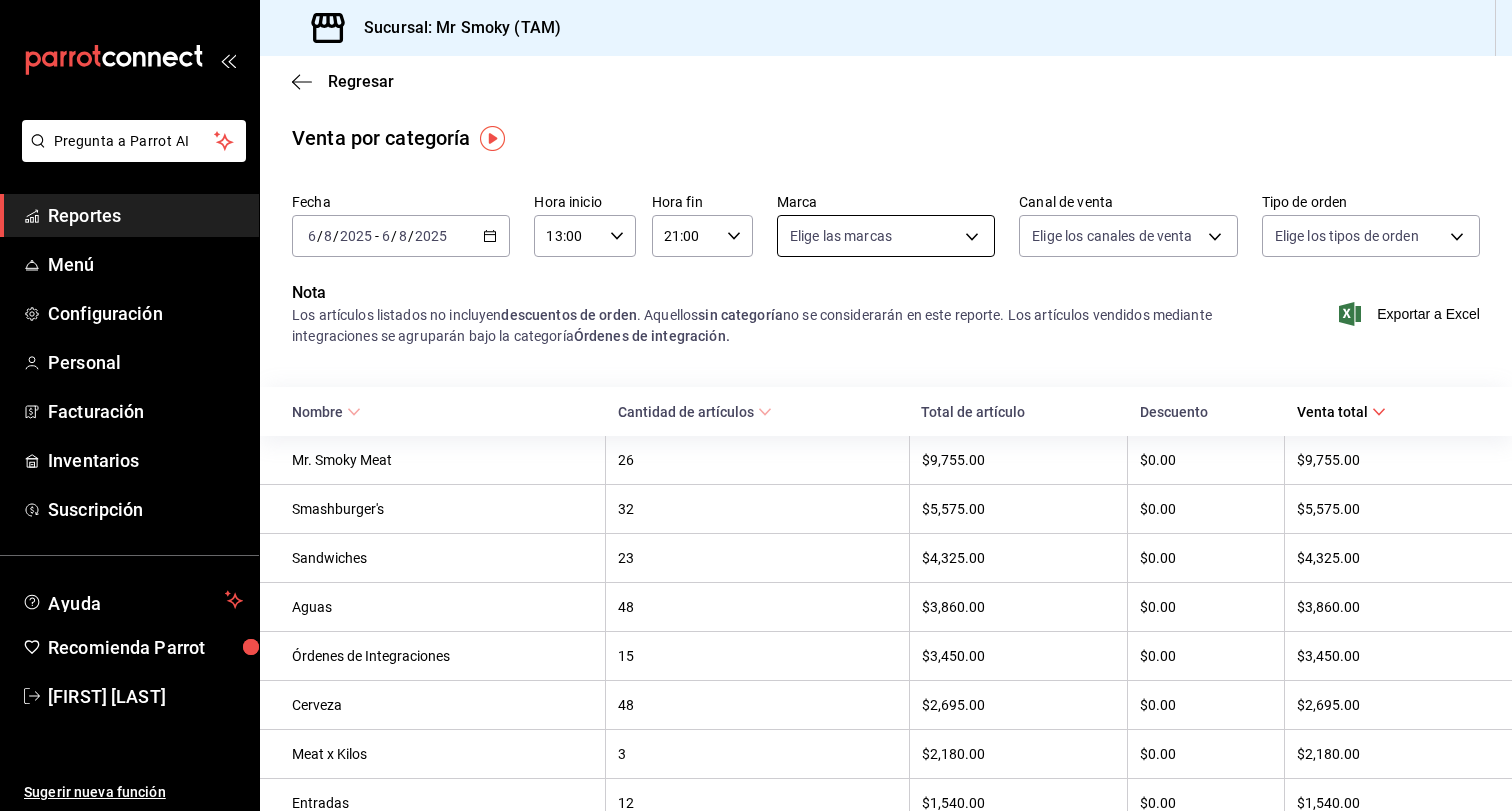 click on "Pregunta a Parrot AI Reportes   Menú   Configuración   Personal   Facturación   Inventarios   Suscripción   Ayuda Recomienda Parrot   [FIRST] [LAST]   Sugerir nueva función   Sucursal: Mr Smoky (TAM) Regresar Venta por categoría Fecha 2025-08-06 6 / 8 / 2025 - 2025-08-06 6 / 8 / 2025 Hora inicio 13:00 Hora inicio Hora fin 21:00 Hora fin Marca Elige las marcas Canal de venta Elige los canales de venta Tipo de orden Elige los tipos de orden Nota Los artículos listados no incluyen  descuentos de orden . Aquellos  sin categoría  no se considerarán en este reporte. Los artículos vendidos mediante integraciones se agruparán bajo la categoría  Órdenes de integración. Exportar a Excel Nombre Cantidad de artículos Total de artículo Descuento Venta total Mr. Smoky Meat 26 $9,755.00 $0.00 $9,755.00 Smashburger's 32 $5,575.00 $0.00 $5,575.00 Sandwiches 23 $4,325.00 $0.00 $4,325.00 Aguas 48 $3,860.00 $0.00 $3,860.00 Órdenes de Integraciones 15 $3,450.00 $0.00 $3,450.00 Cerveza 48 $2,695.00 $0.00 $2,695.00 3 12" at bounding box center (756, 405) 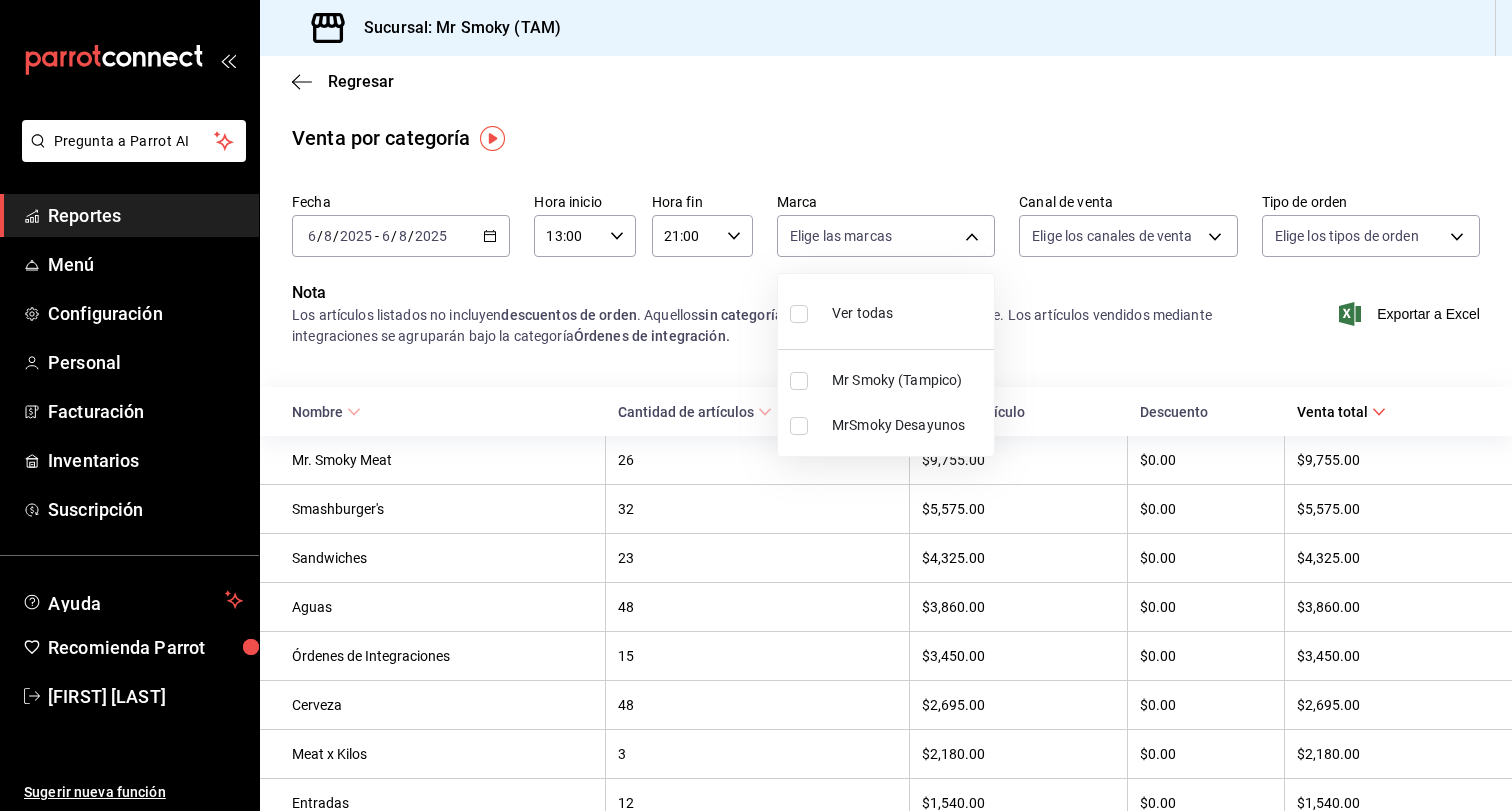 click at bounding box center [756, 405] 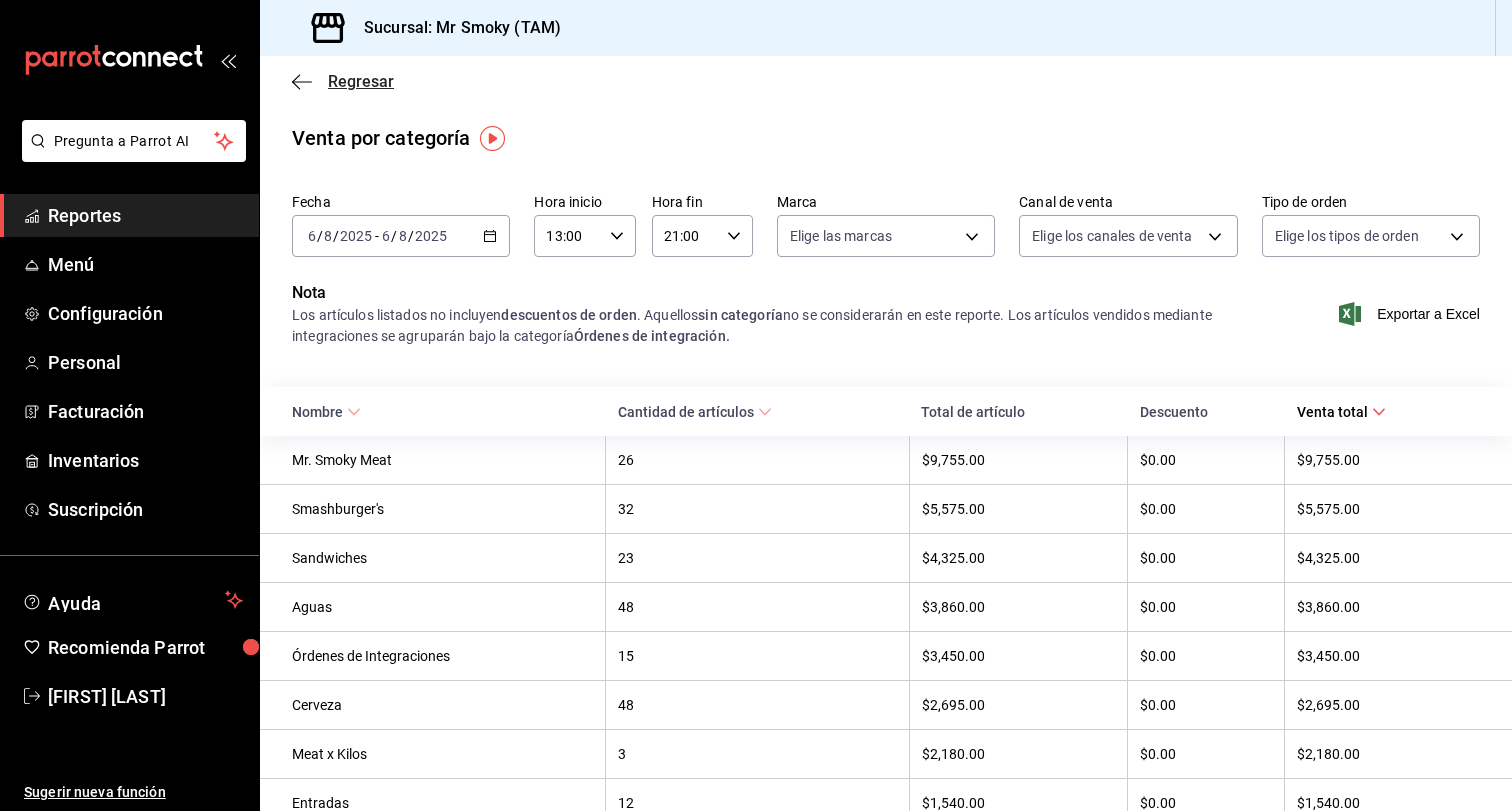 click on "Regresar" at bounding box center (361, 81) 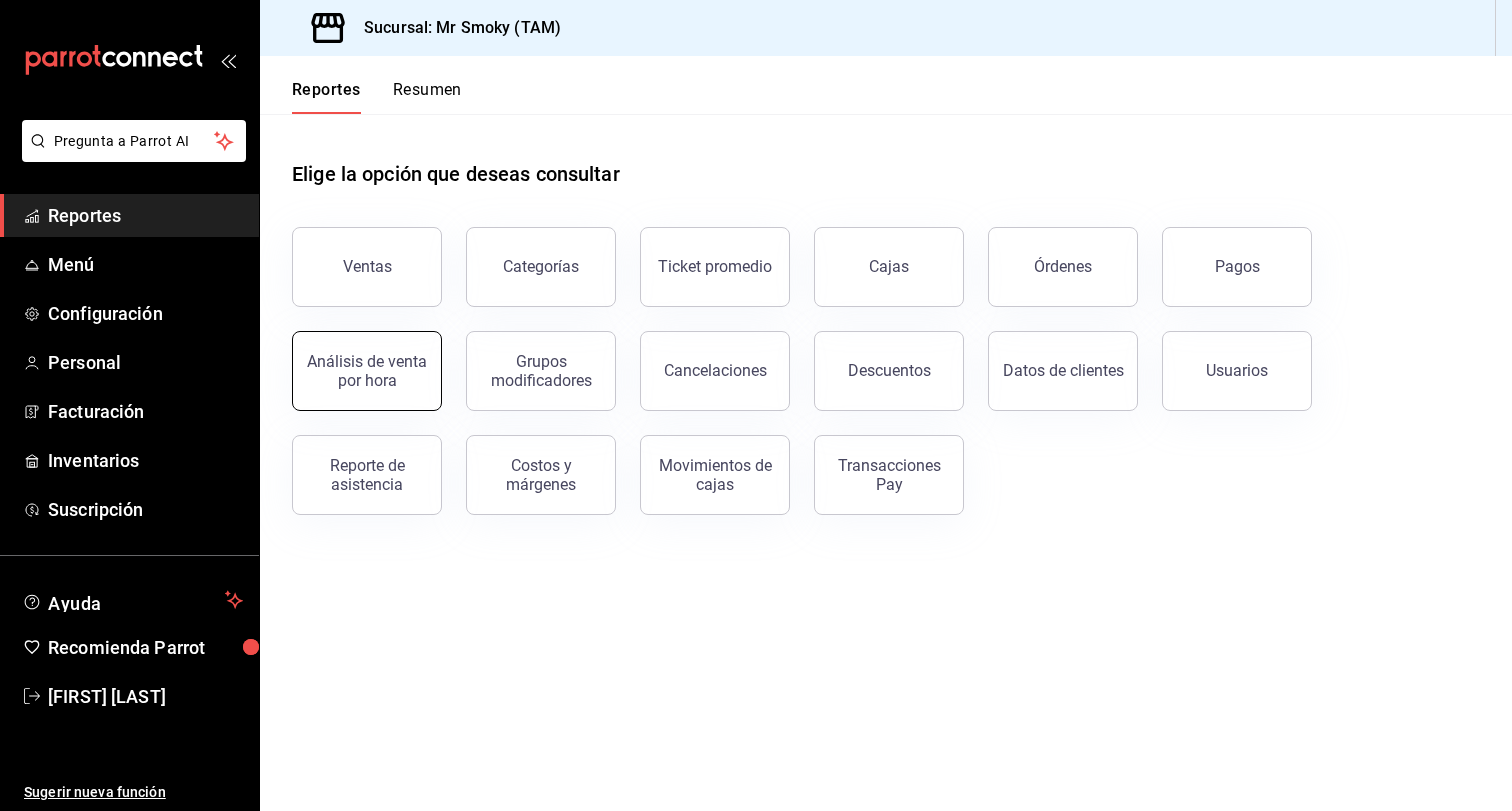 click on "Análisis de venta por hora" at bounding box center (367, 371) 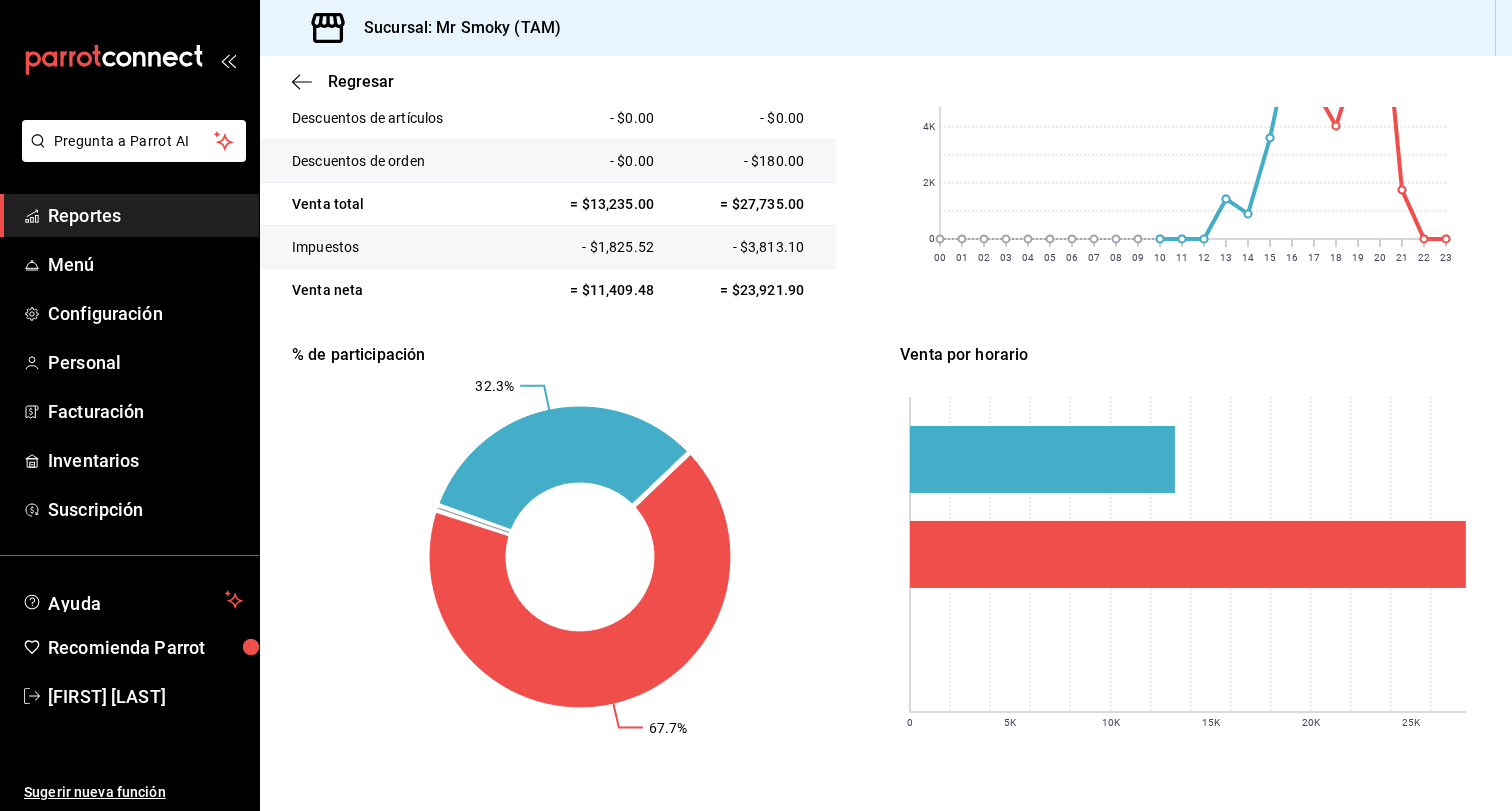 scroll, scrollTop: 449, scrollLeft: 0, axis: vertical 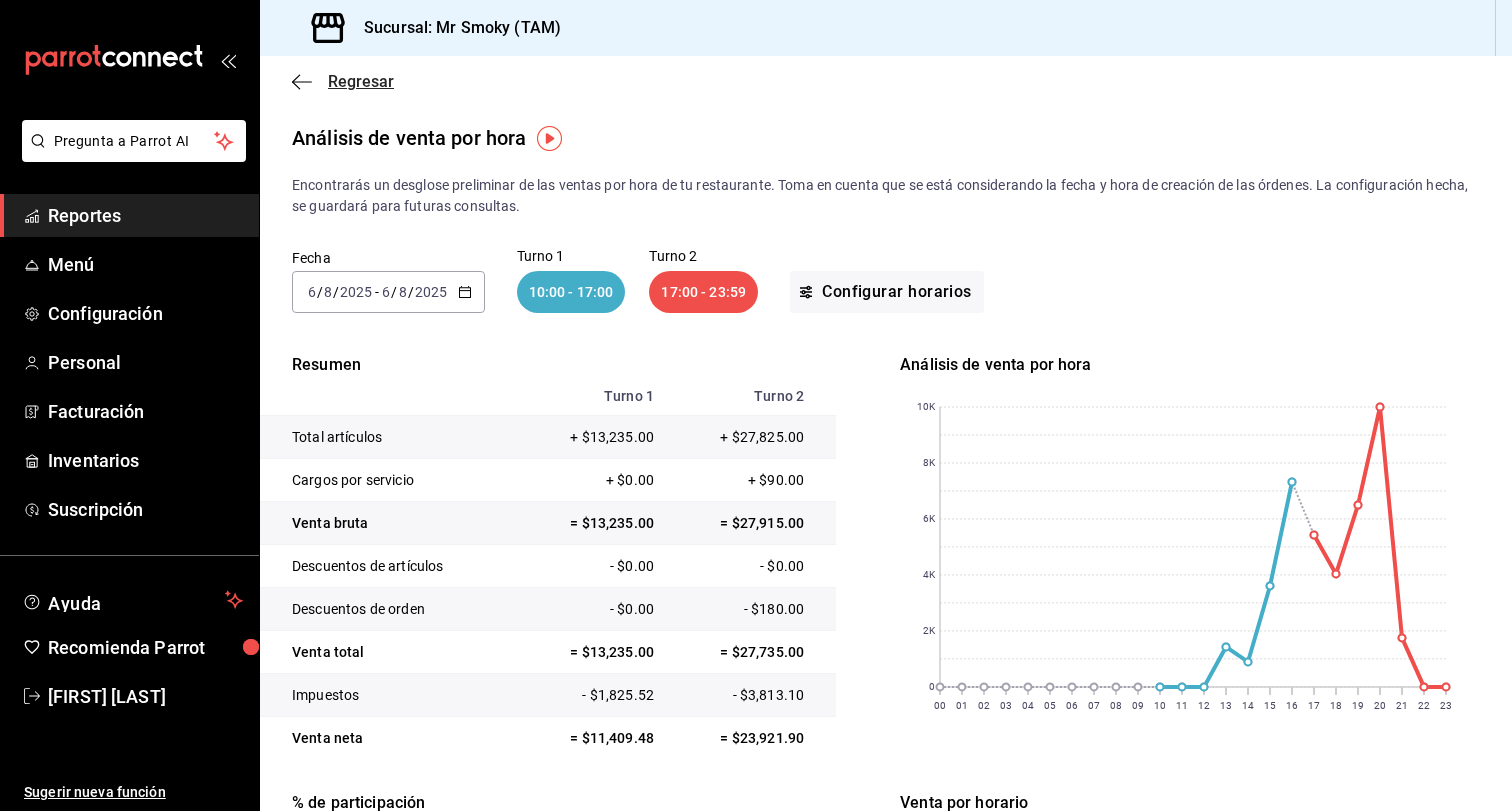 click 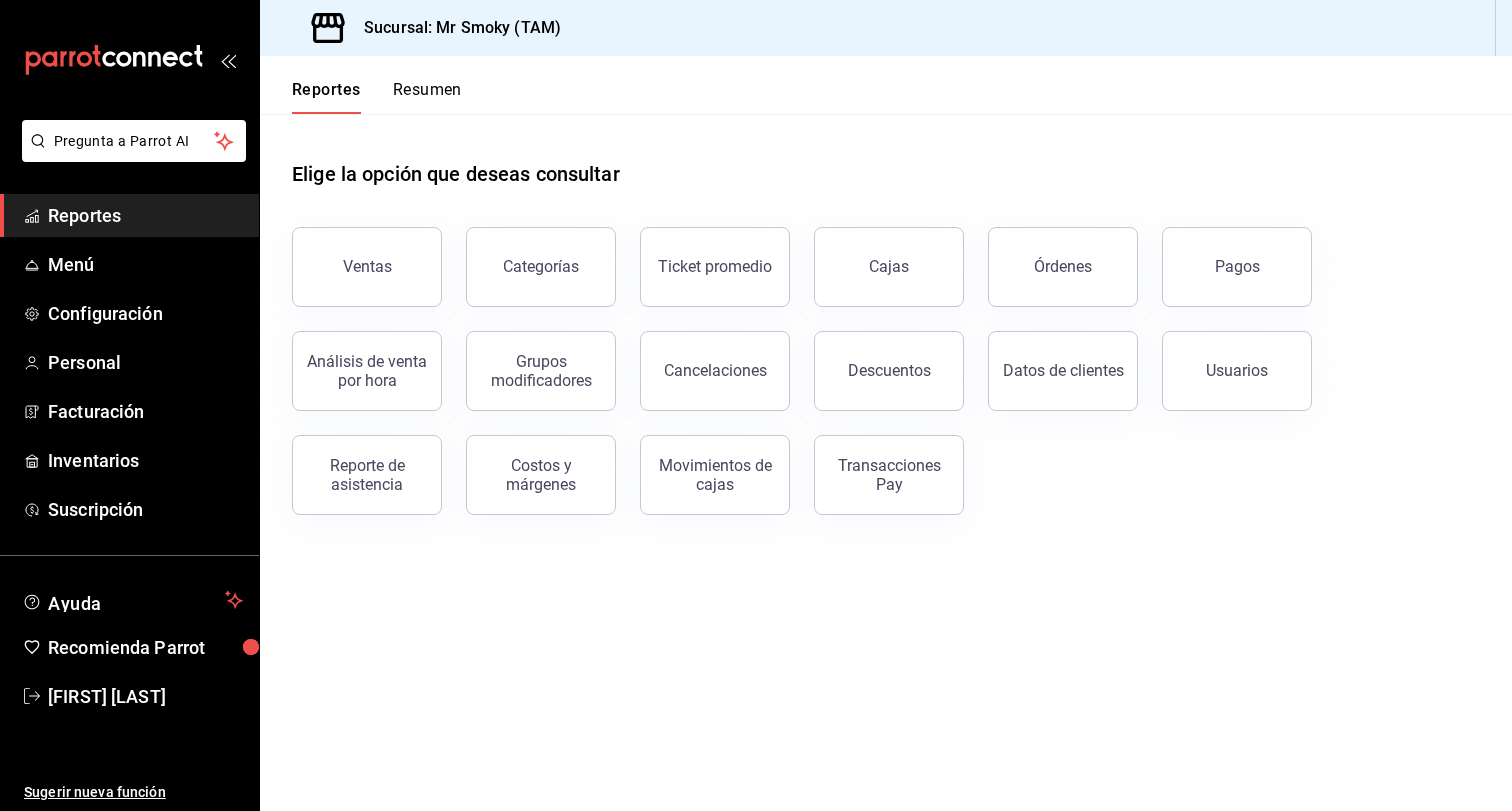 click on "Descuentos" at bounding box center [877, 359] 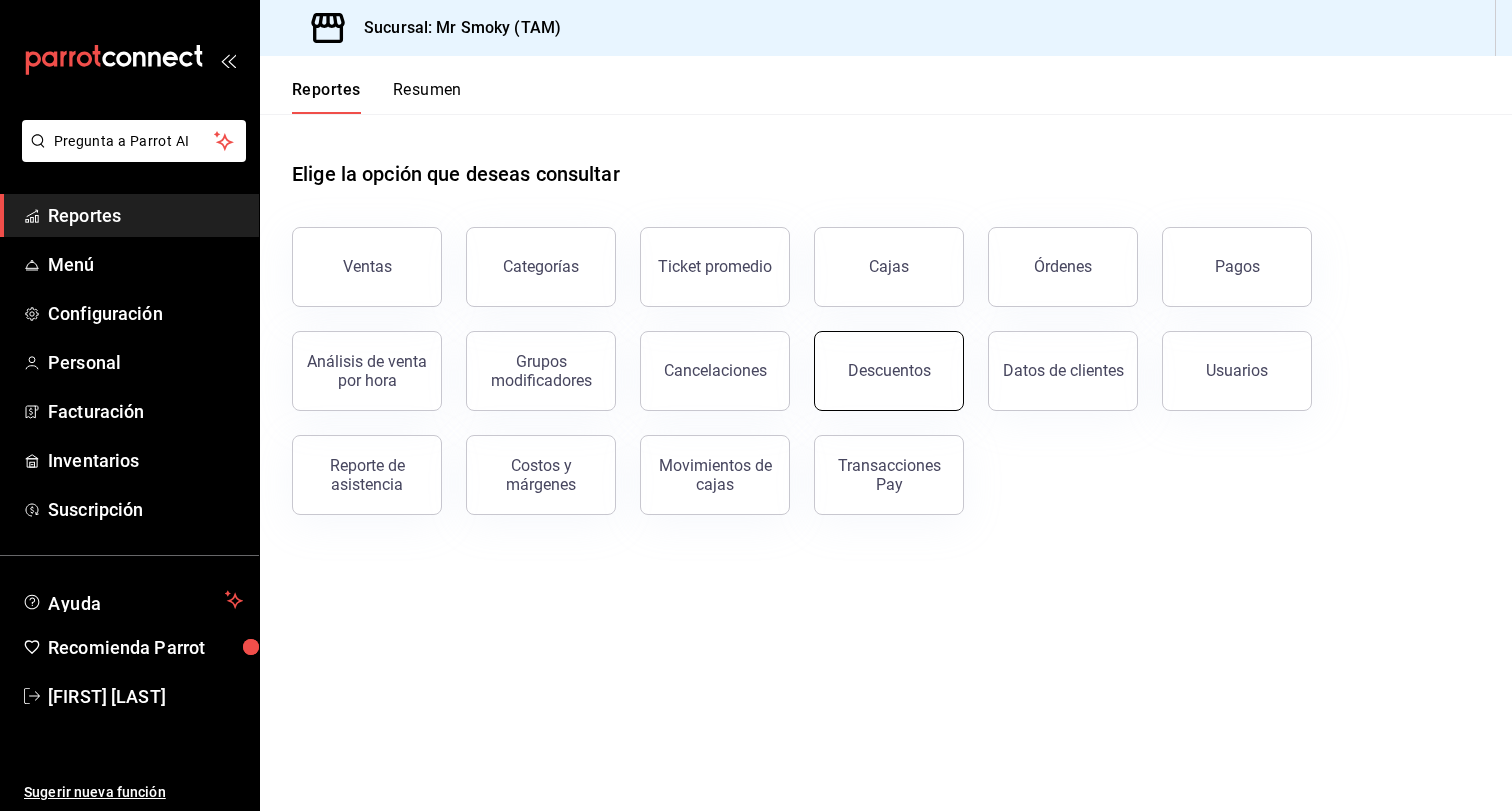 click on "Descuentos" at bounding box center (889, 370) 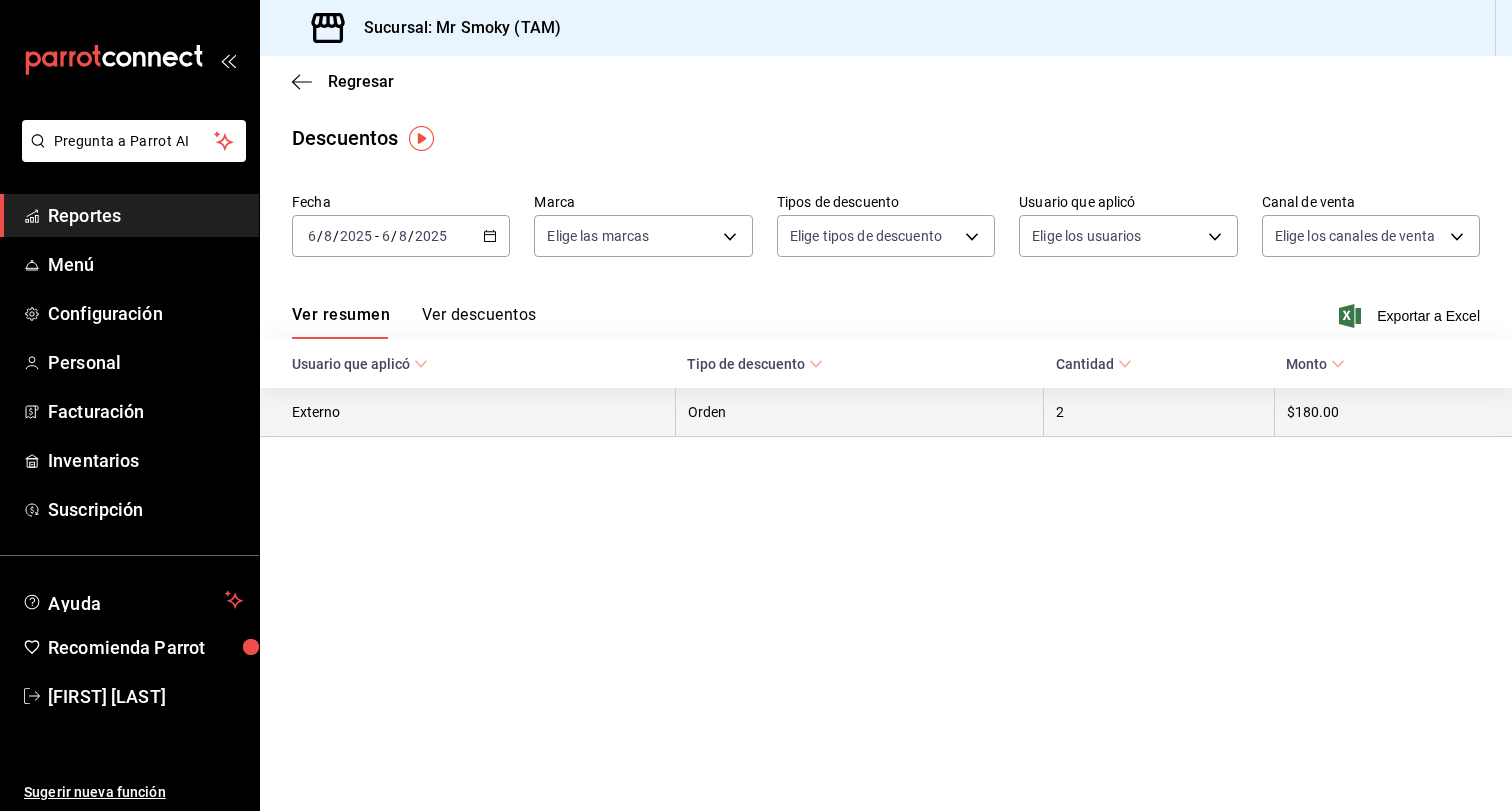 click on "Orden" at bounding box center (859, 412) 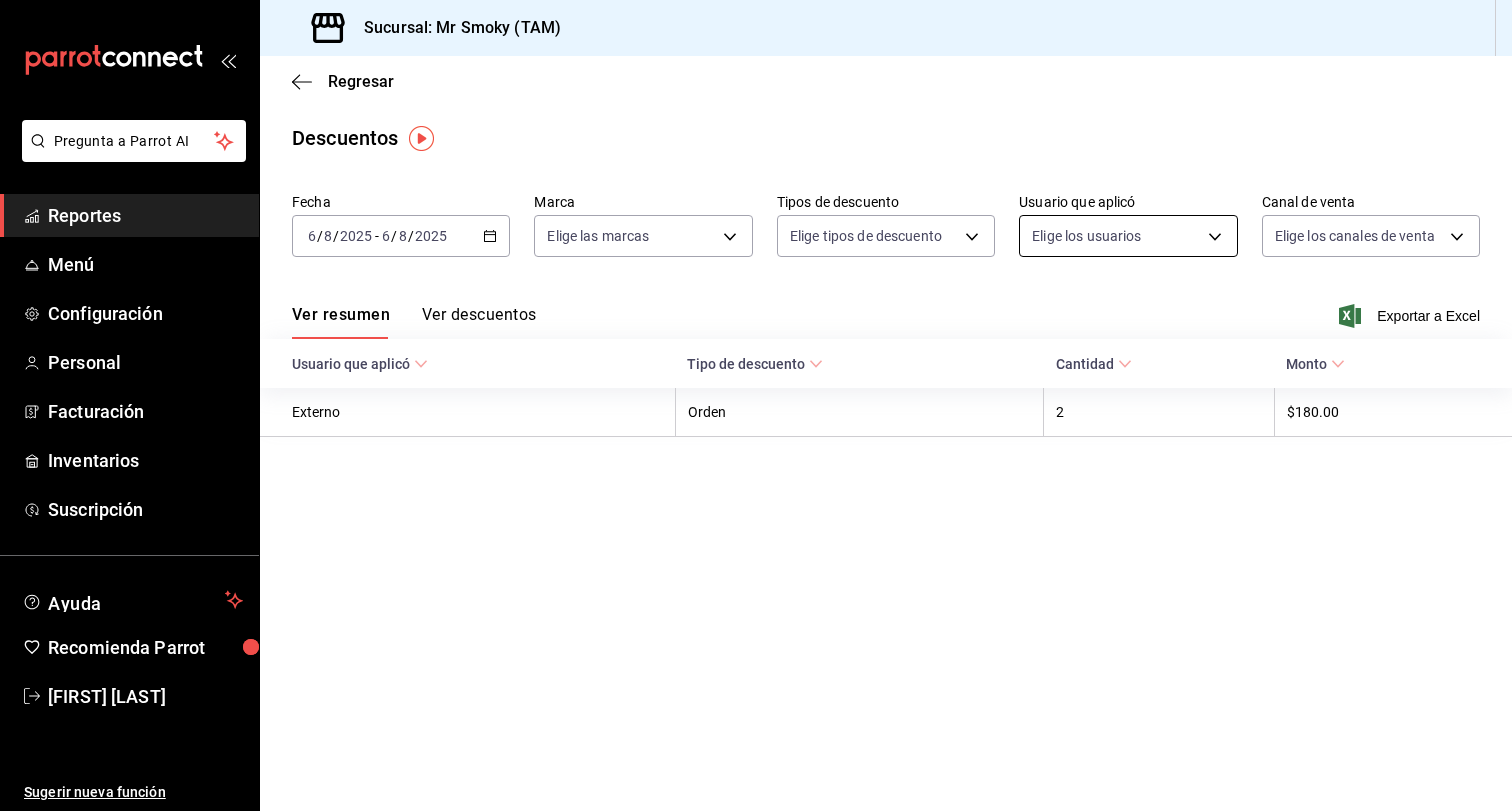 click on "Pregunta a Parrot AI Reportes   Menú   Configuración   Personal   Facturación   Inventarios   Suscripción   Ayuda Recomienda Parrot   [FIRST] [LAST]" at bounding box center (756, 405) 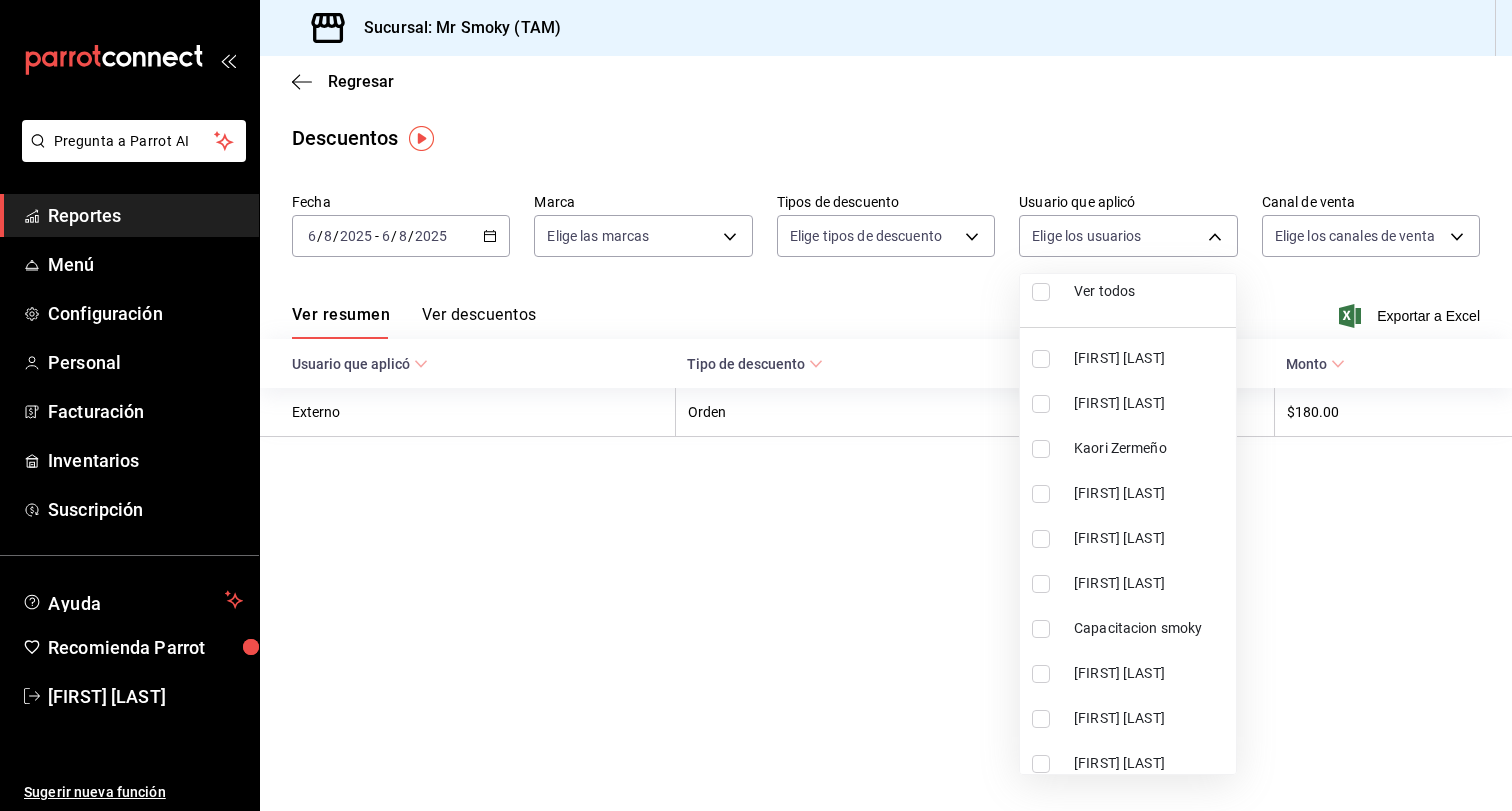 scroll, scrollTop: 41, scrollLeft: 0, axis: vertical 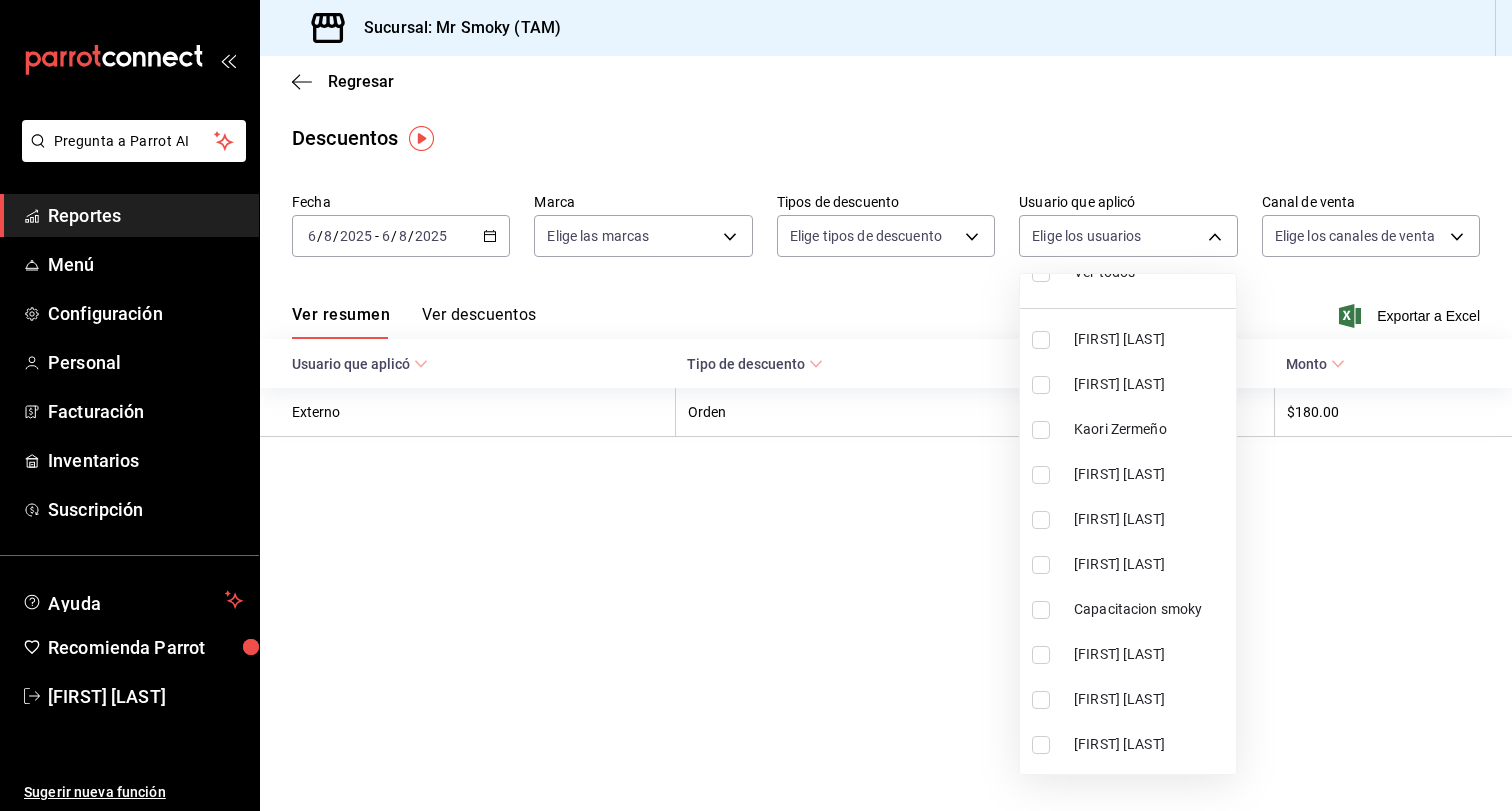 click at bounding box center [1041, 385] 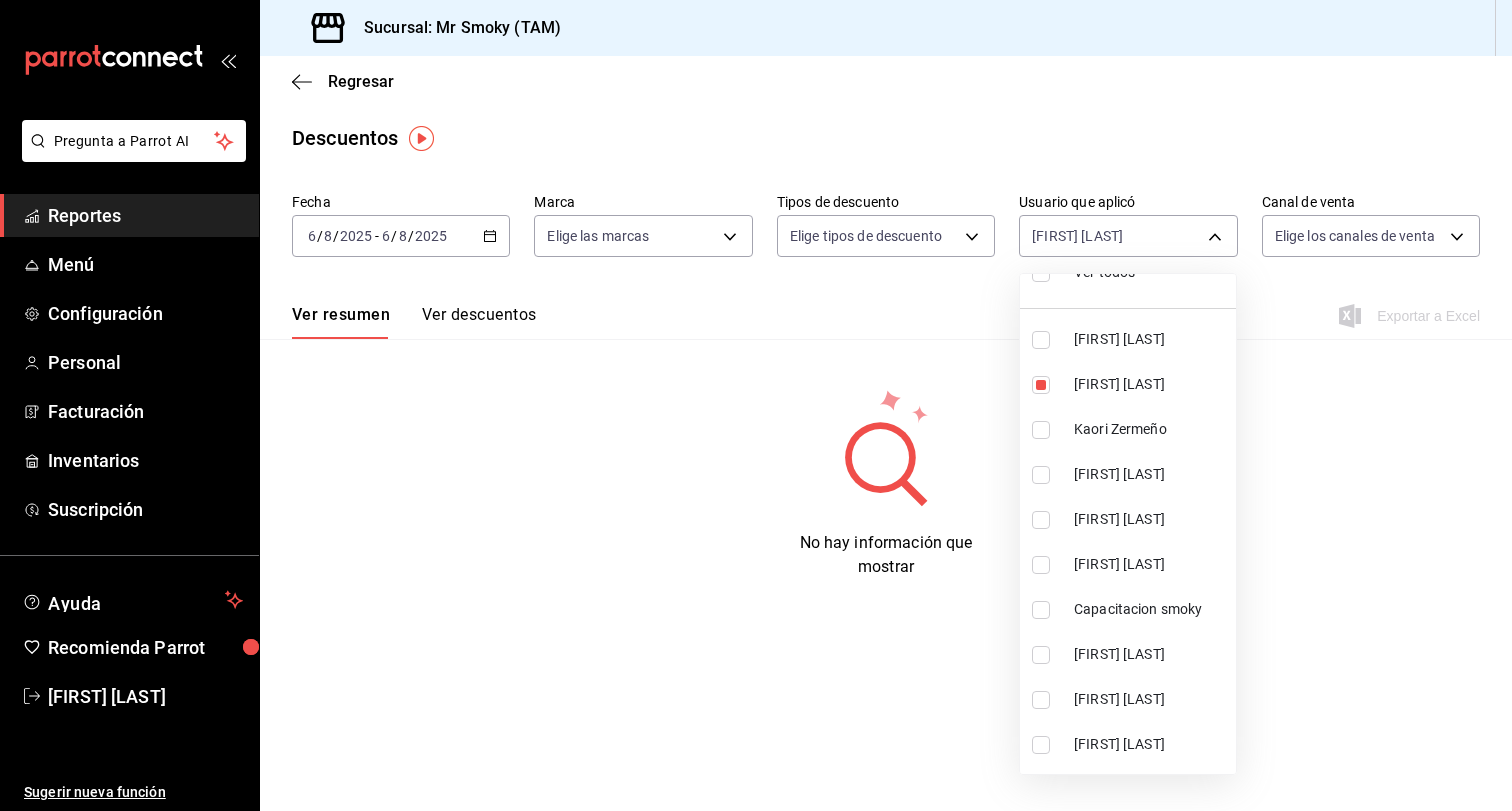 click at bounding box center (756, 405) 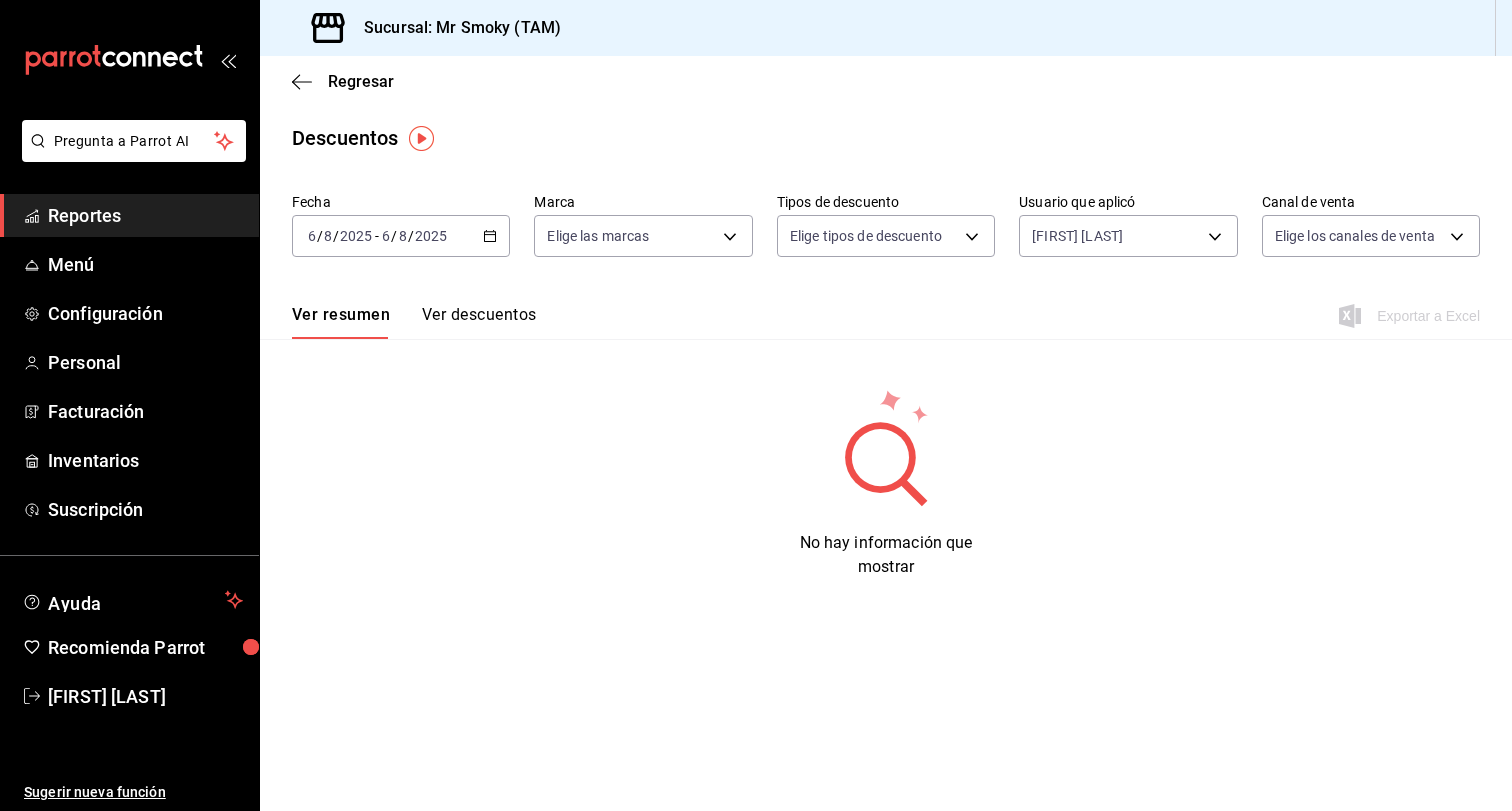 click on "Fecha 2025-08-06 6 / 8 / 2025 - 2025-08-06 6 / 8 / 2025 Marca Elige las marcas Tipos de descuento Elige tipos de descuento Usuario que aplicó [FIRST] [LAST] d1ac56dd-14bd-4f78-9de7-7cec88e29112 Canal de venta Elige los canales de venta" at bounding box center (886, 233) 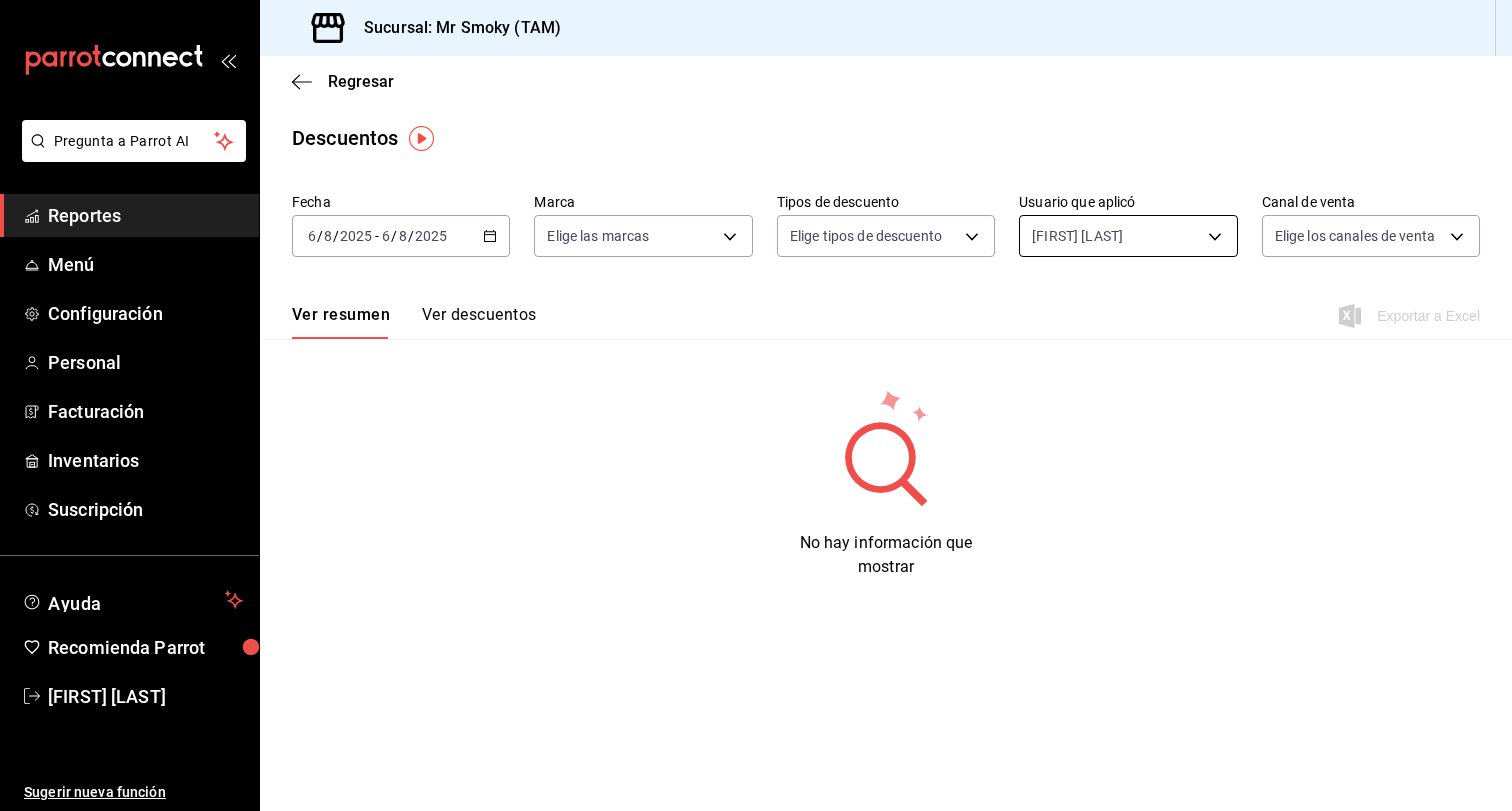 click on "Pregunta a Parrot AI Reportes   Menú   Configuración   Personal   Facturación   Inventarios   Suscripción   Ayuda Recomienda Parrot   [FIRST] [LAST]     (81) [PHONE]" at bounding box center (756, 405) 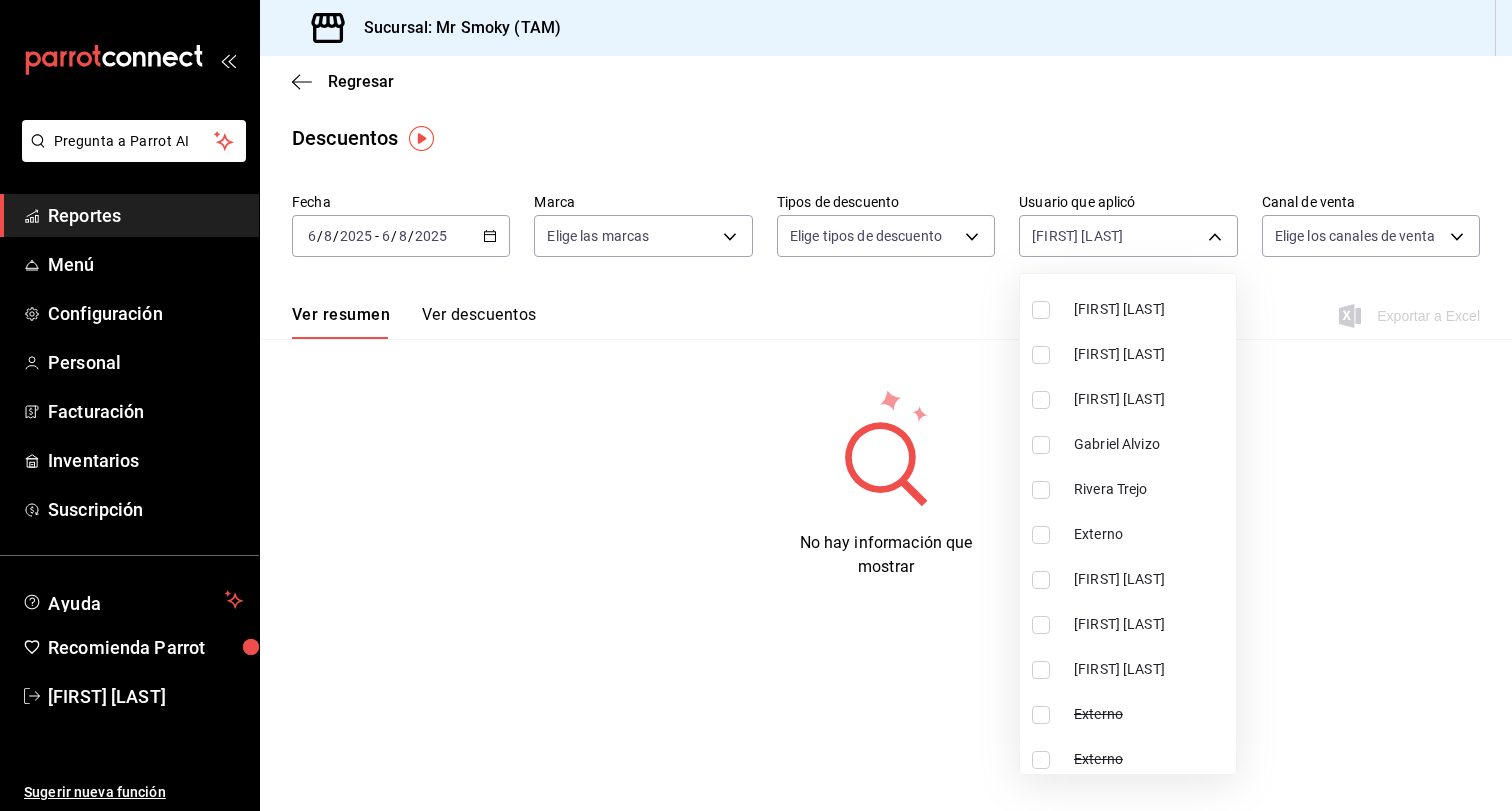 scroll, scrollTop: 544, scrollLeft: 0, axis: vertical 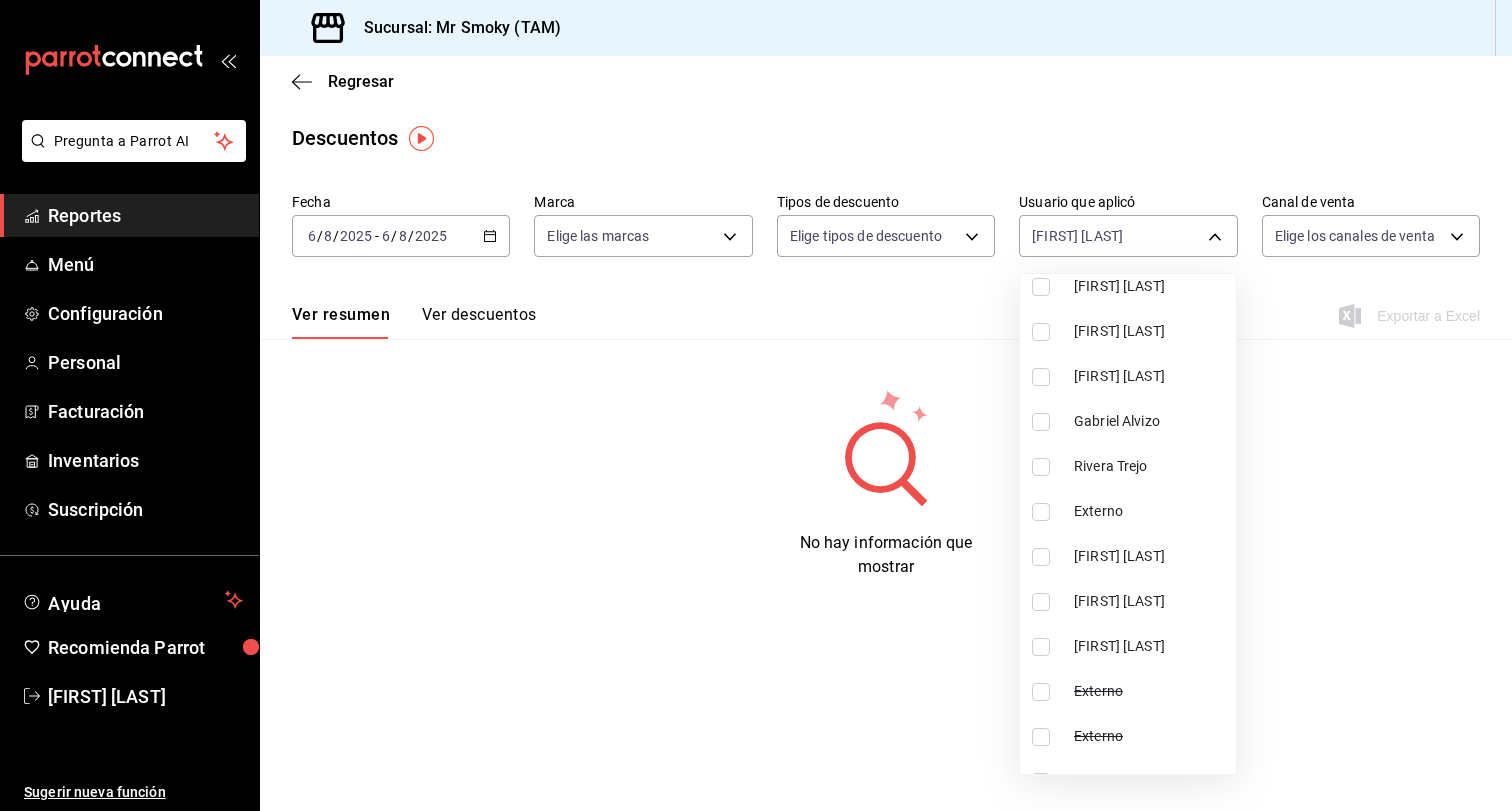 click on "[FIRST] [LAST]" at bounding box center [1128, 601] 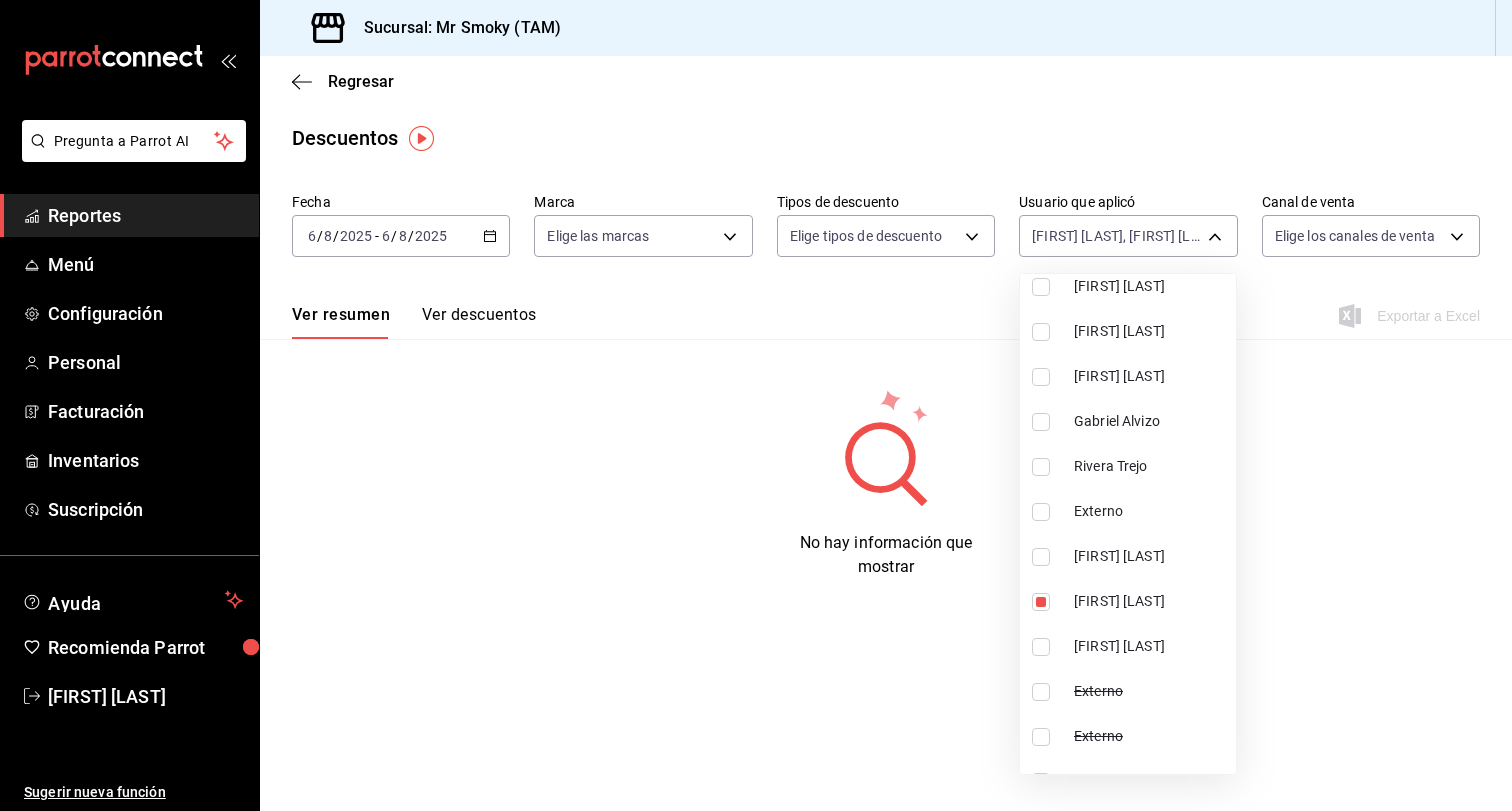 click at bounding box center [756, 405] 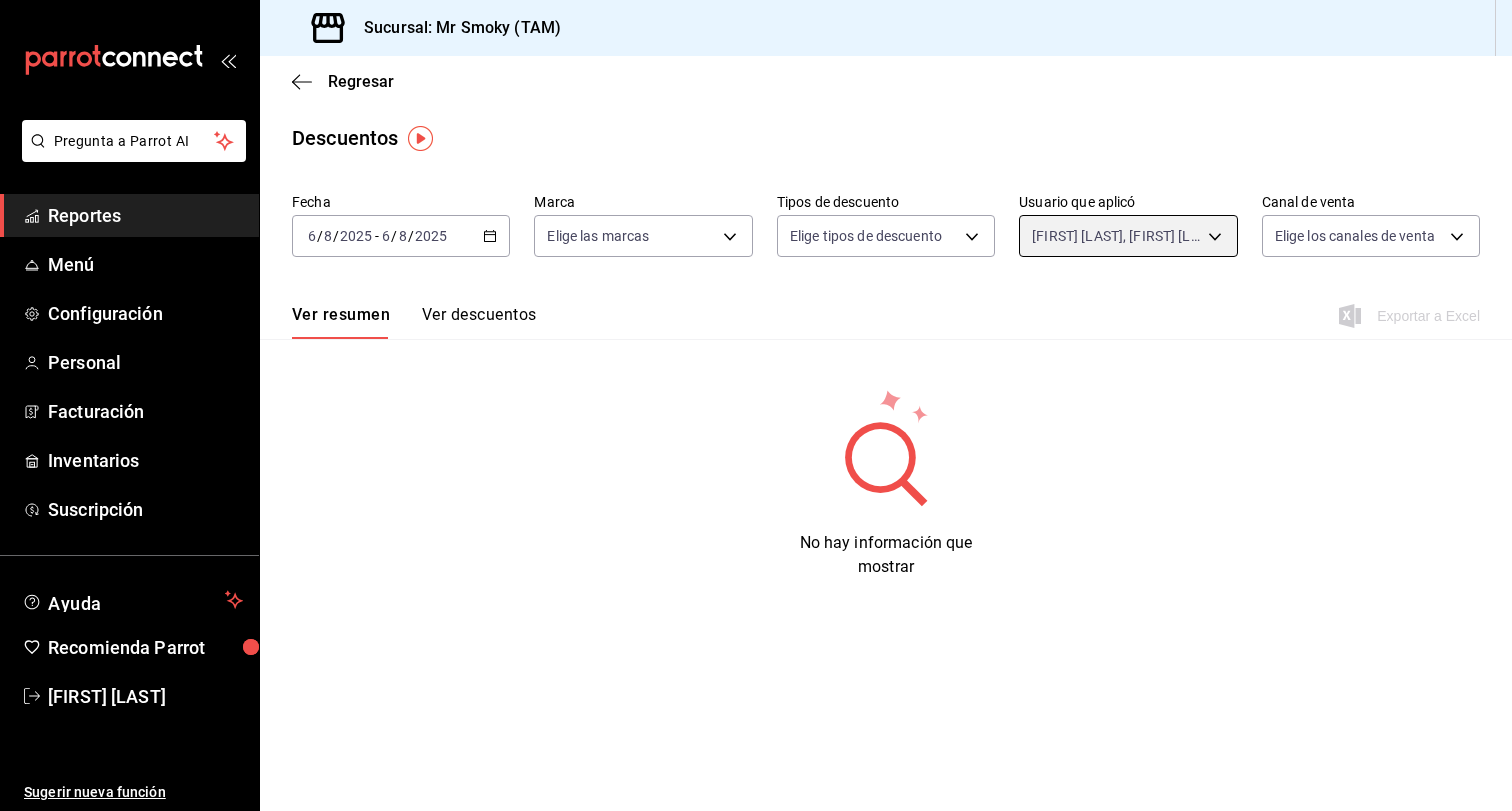 scroll, scrollTop: 0, scrollLeft: 0, axis: both 